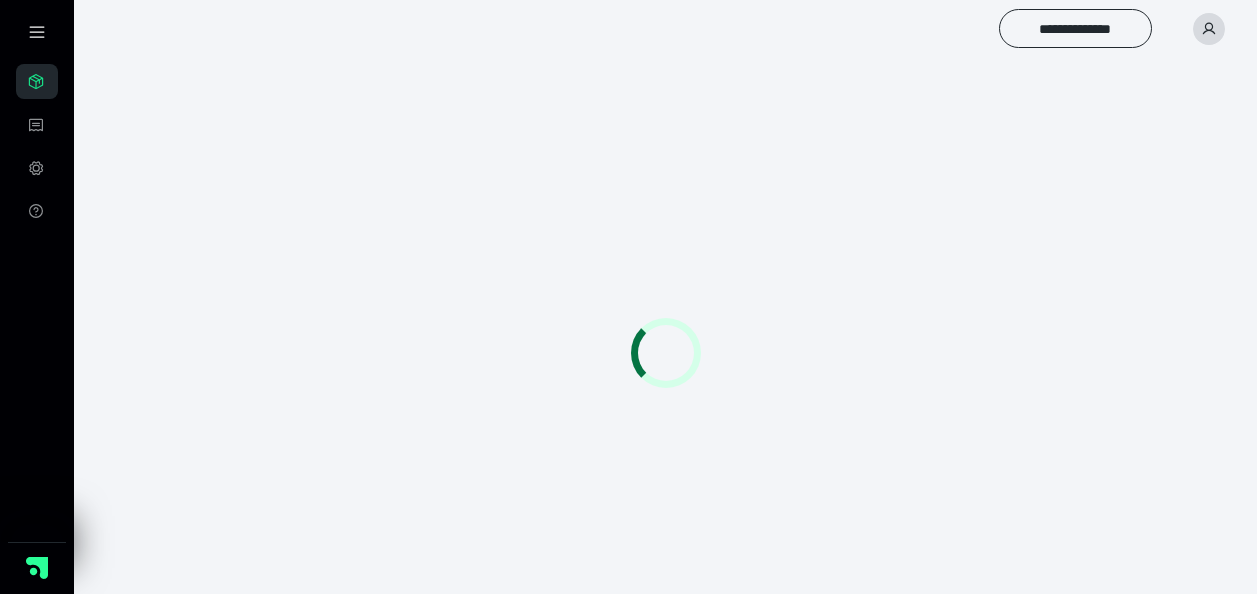 scroll, scrollTop: 0, scrollLeft: 0, axis: both 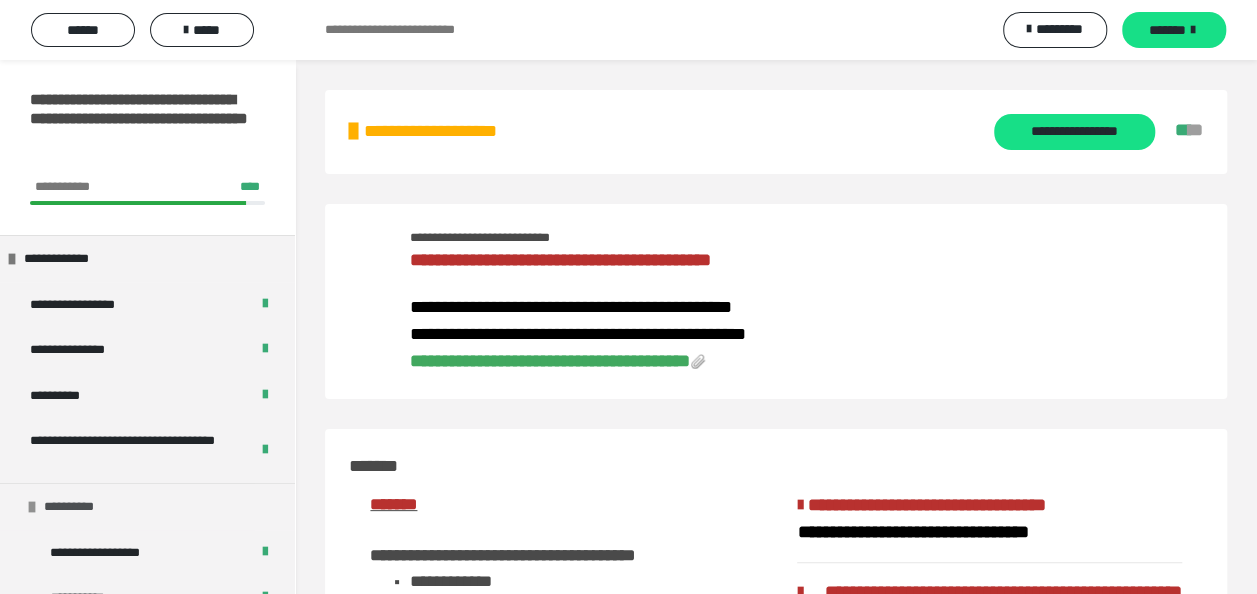 click on "**********" at bounding box center [78, 507] 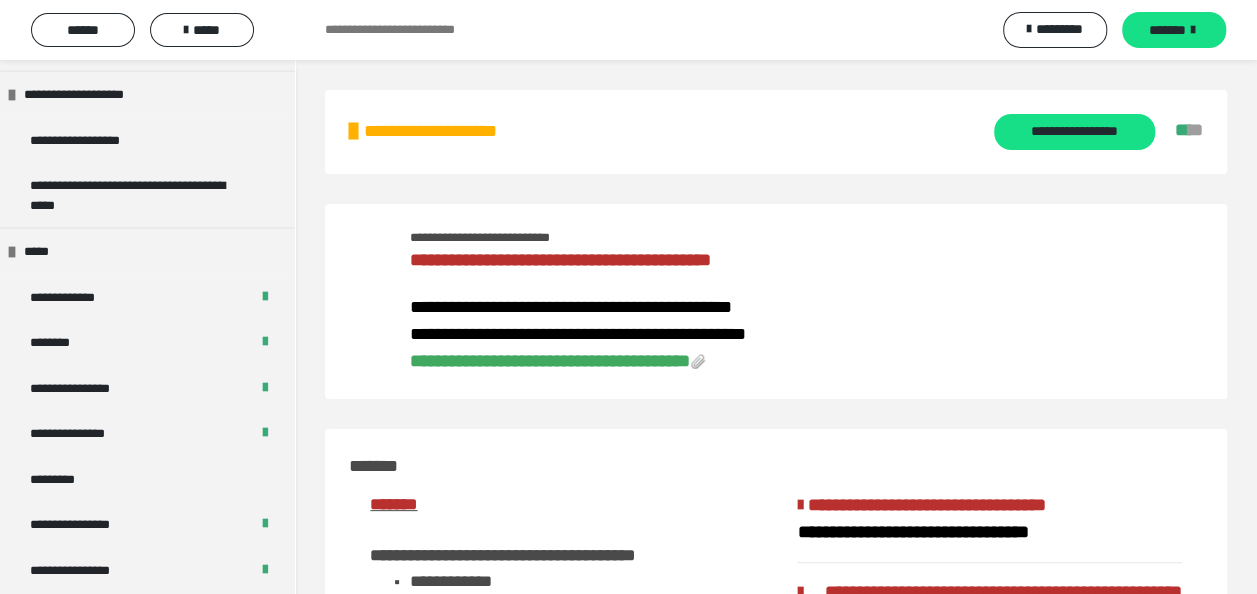 scroll, scrollTop: 2273, scrollLeft: 0, axis: vertical 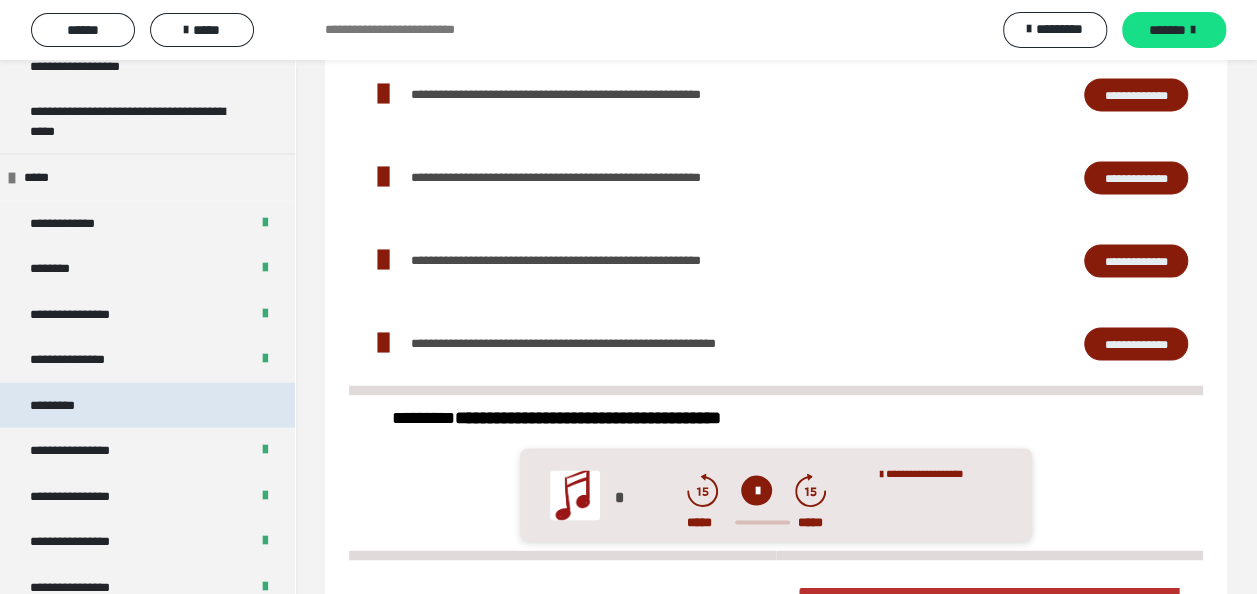 click on "*********" at bounding box center (68, 406) 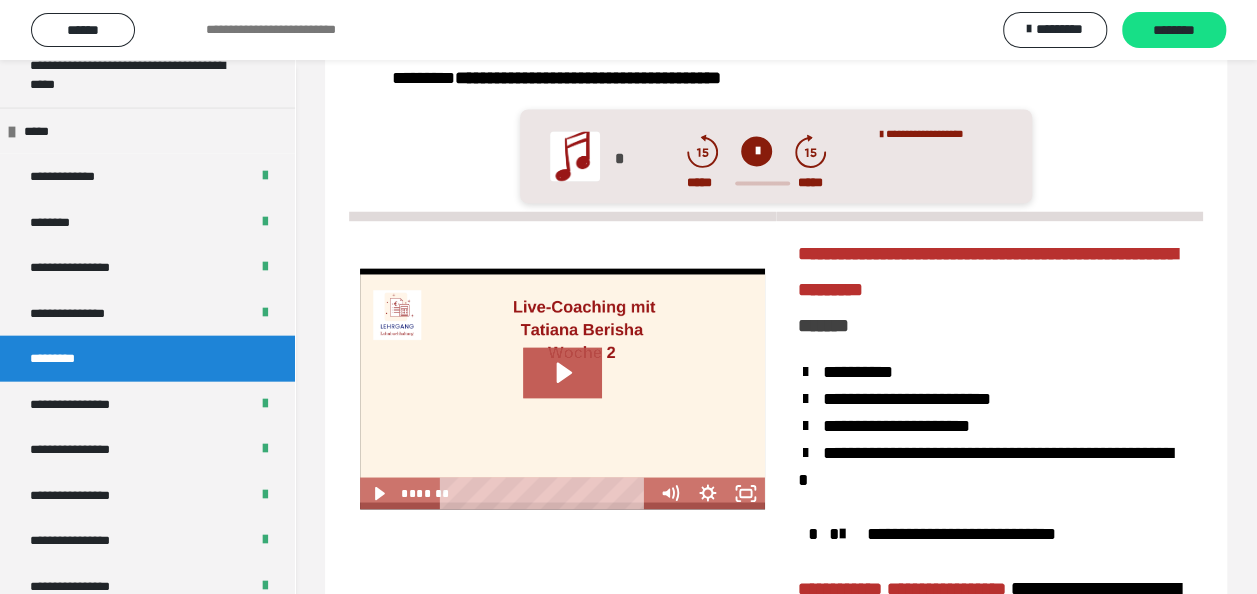 scroll, scrollTop: 1181, scrollLeft: 0, axis: vertical 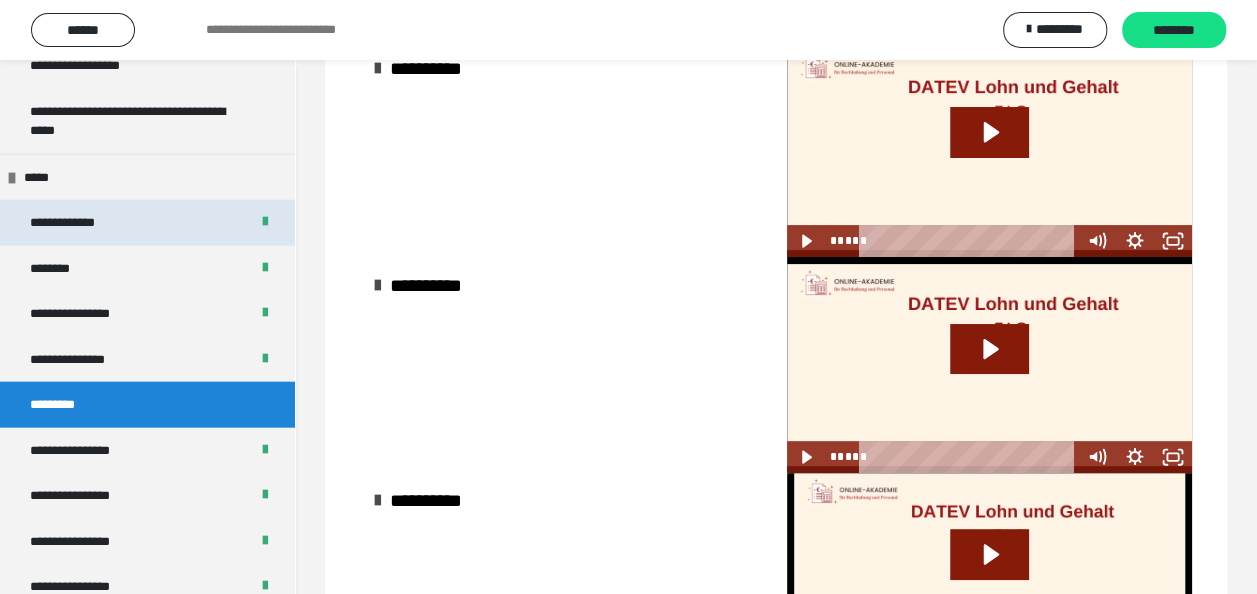 click on "**********" at bounding box center [77, 223] 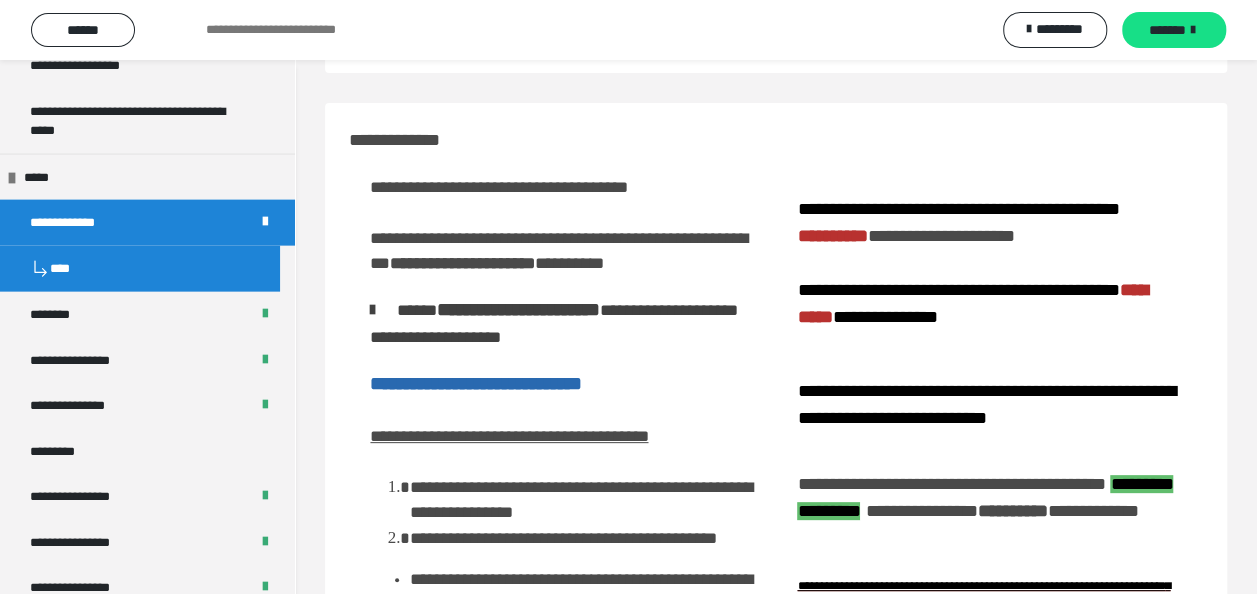 scroll, scrollTop: 214, scrollLeft: 0, axis: vertical 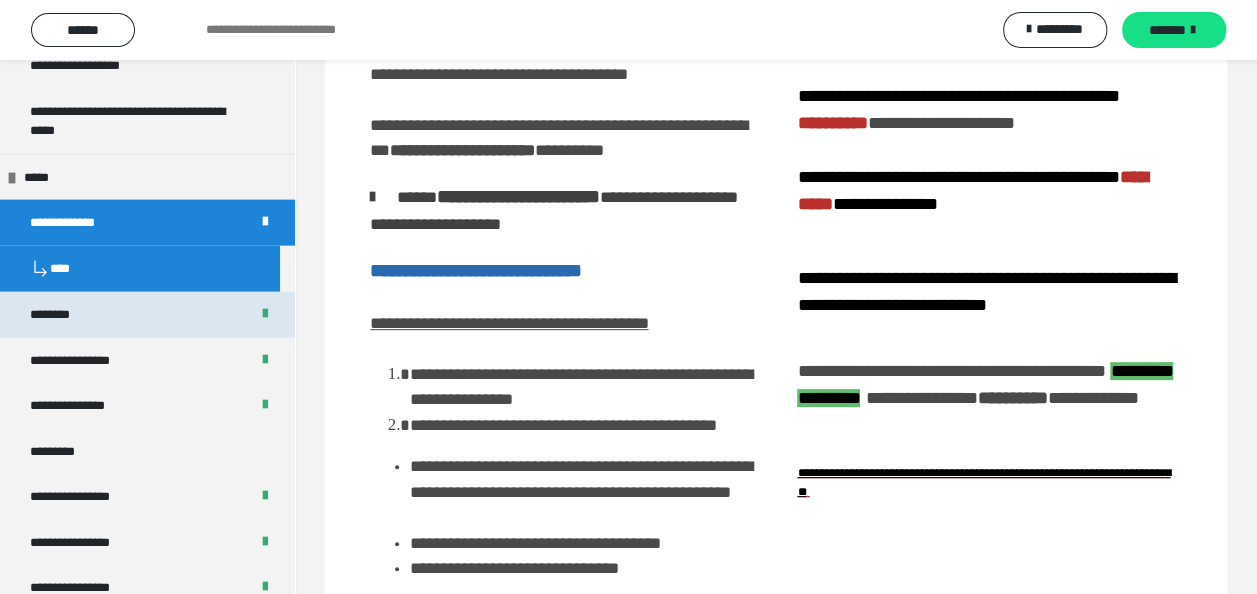 click on "********" at bounding box center [59, 315] 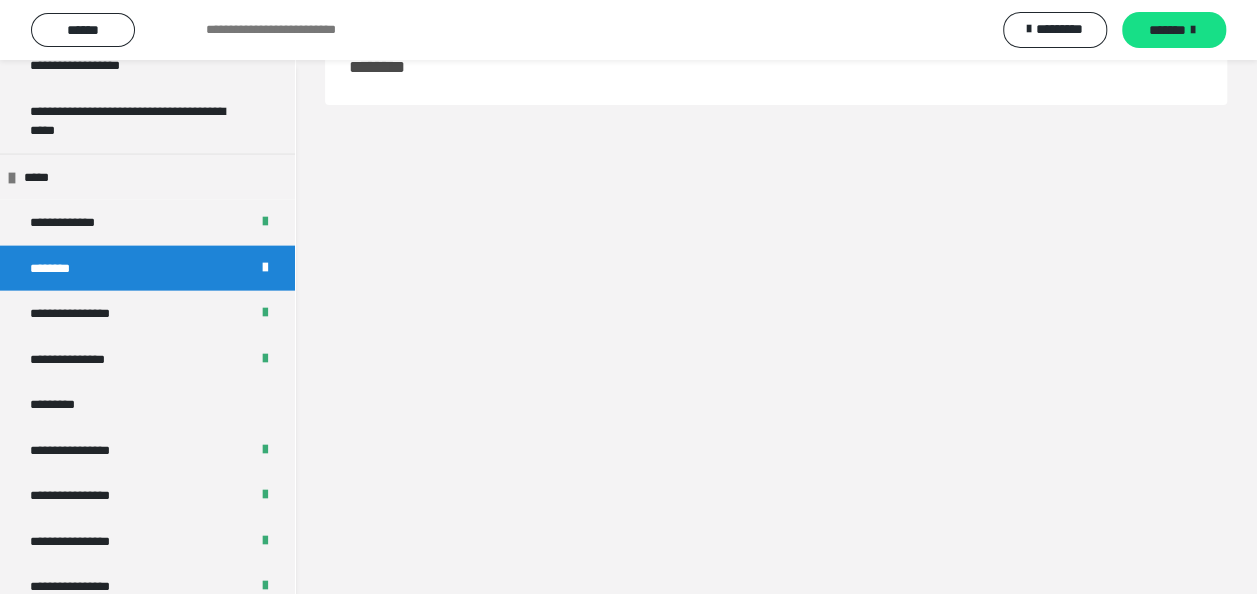 scroll, scrollTop: 101, scrollLeft: 0, axis: vertical 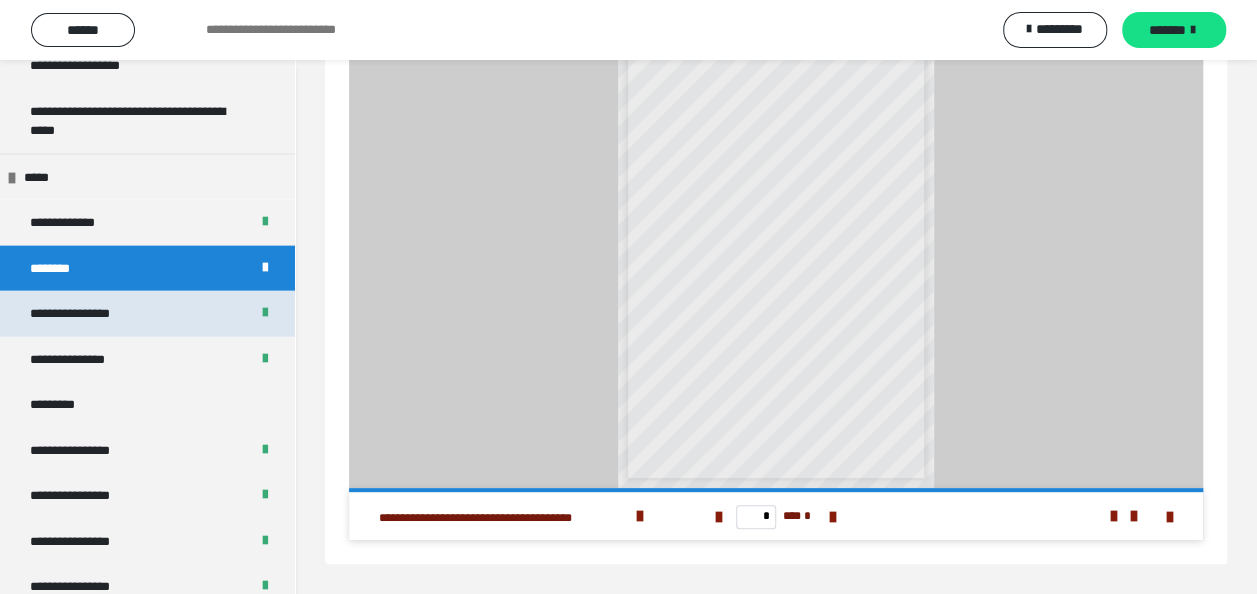 click on "**********" at bounding box center (88, 314) 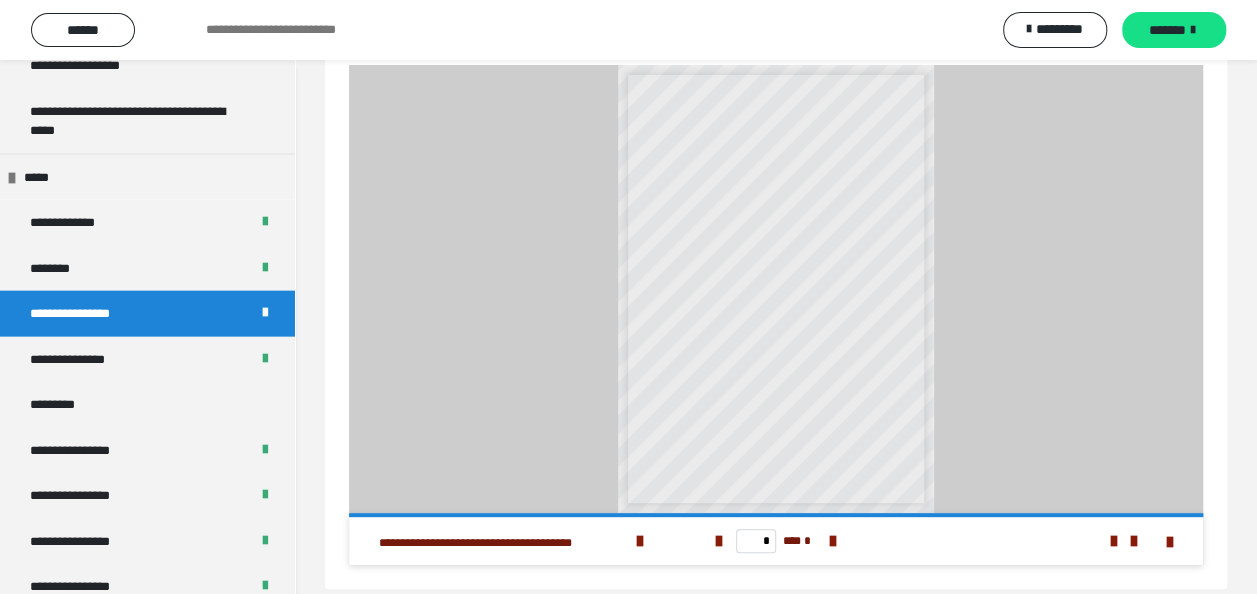 scroll, scrollTop: 60, scrollLeft: 0, axis: vertical 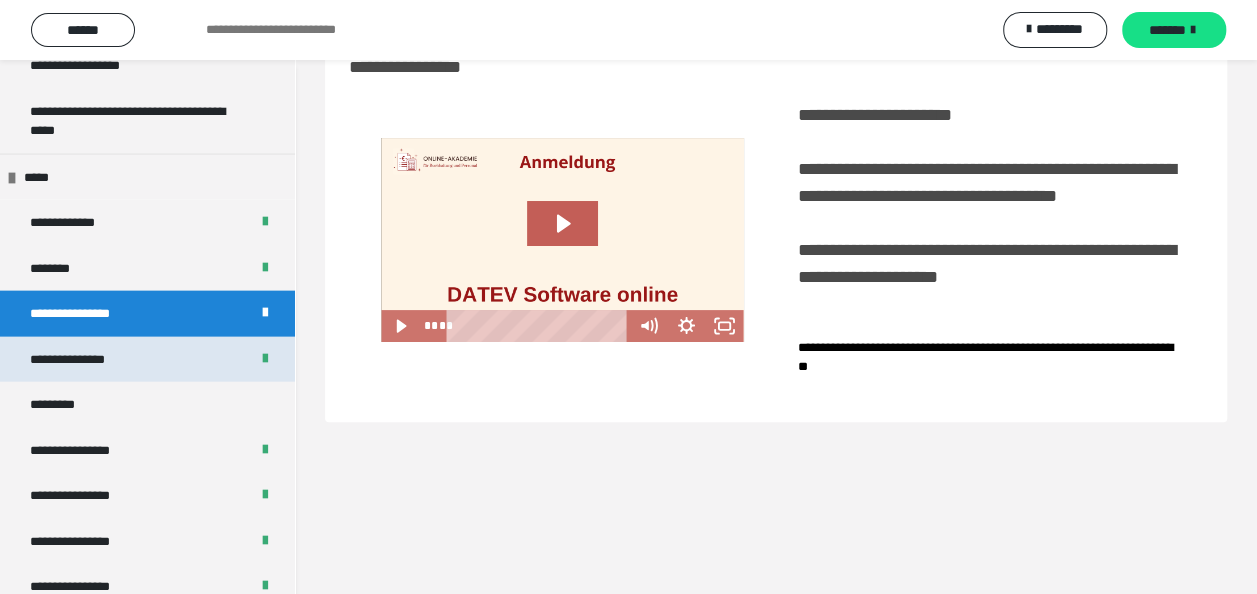 click on "**********" at bounding box center [89, 360] 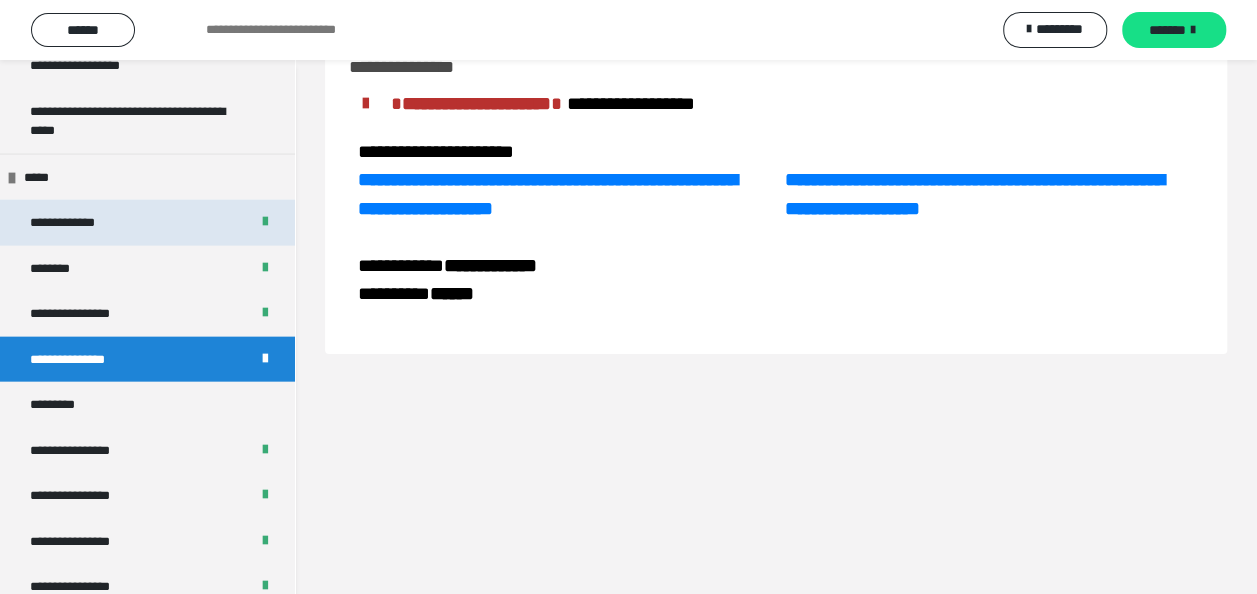 click on "**********" at bounding box center (77, 223) 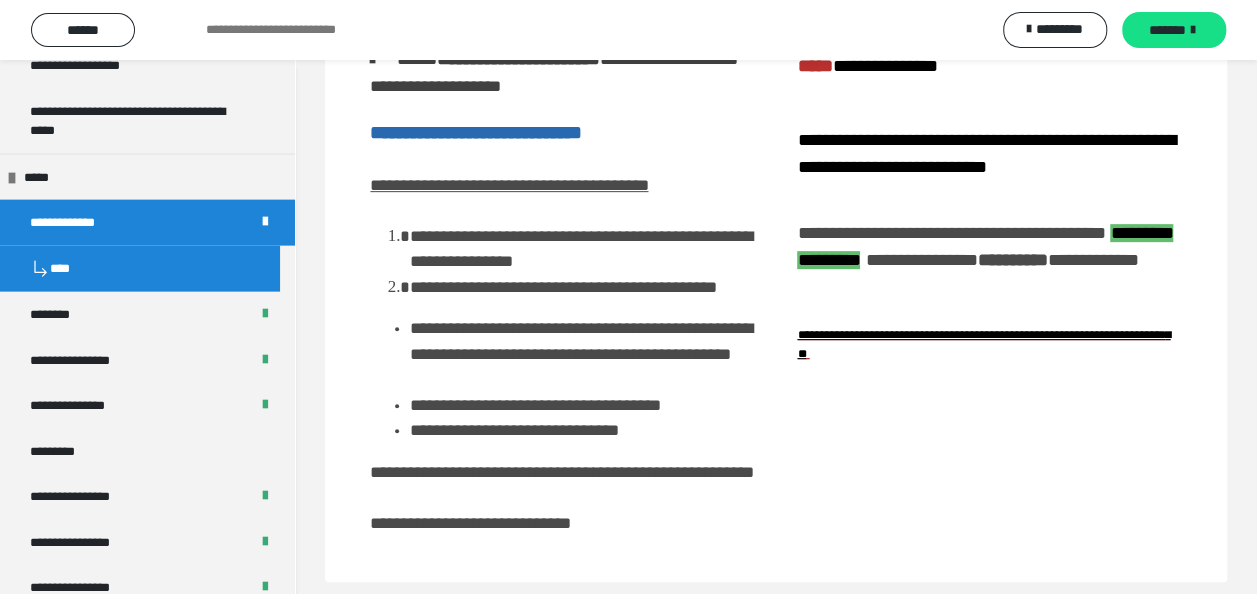 scroll, scrollTop: 420, scrollLeft: 0, axis: vertical 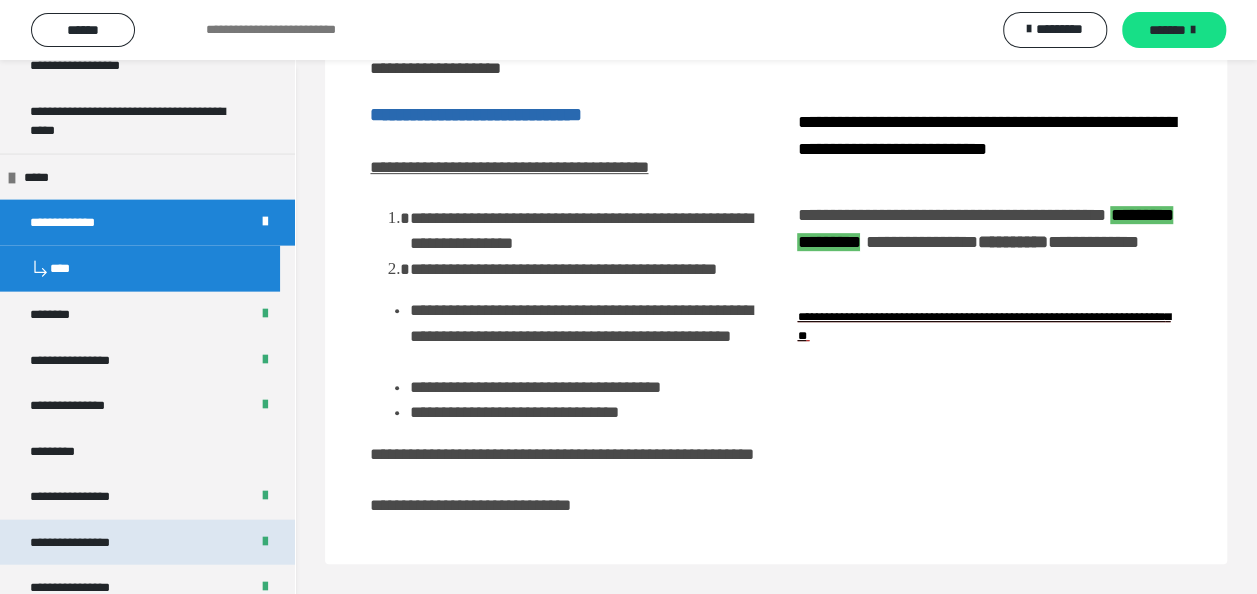 click on "**********" at bounding box center [87, 543] 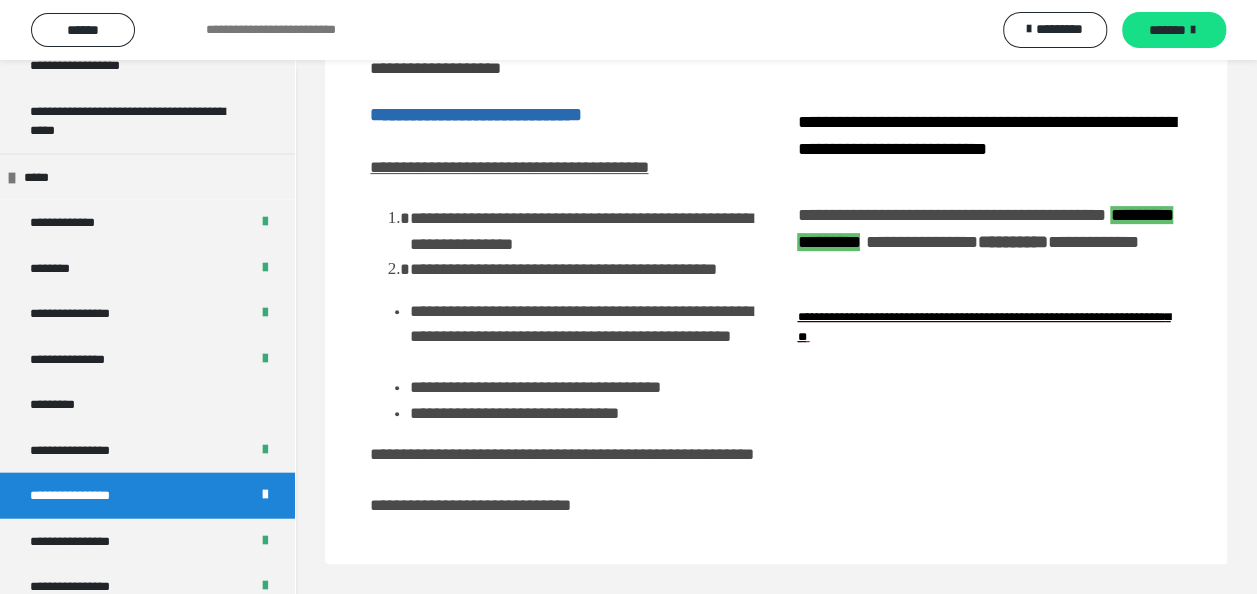 scroll, scrollTop: 60, scrollLeft: 0, axis: vertical 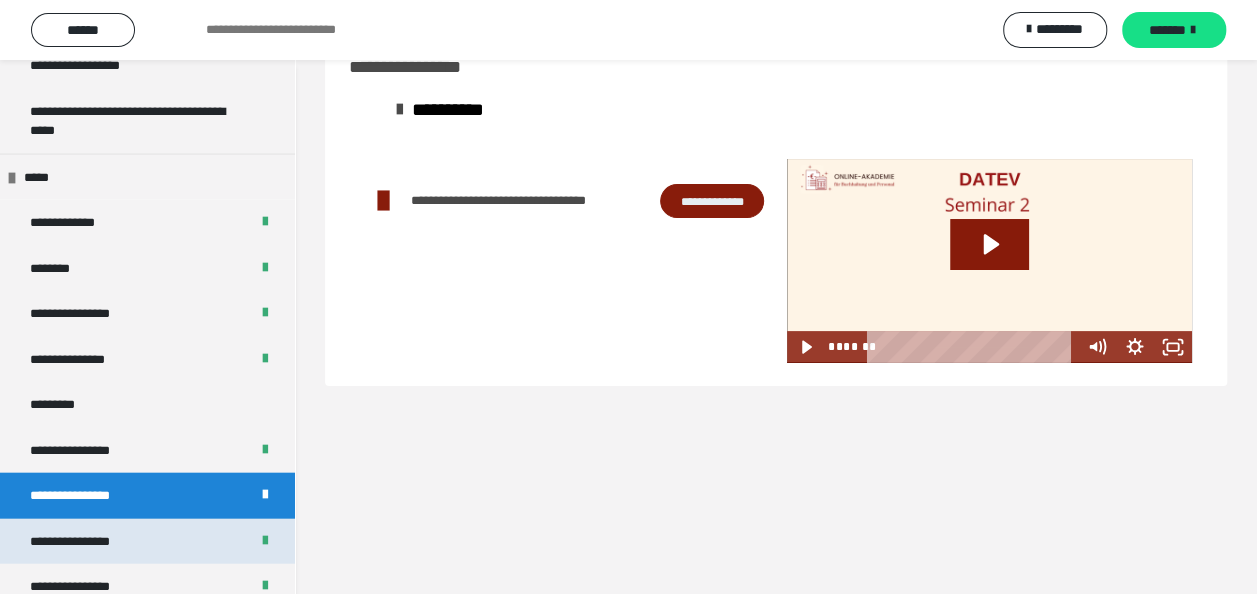 click on "**********" at bounding box center (87, 542) 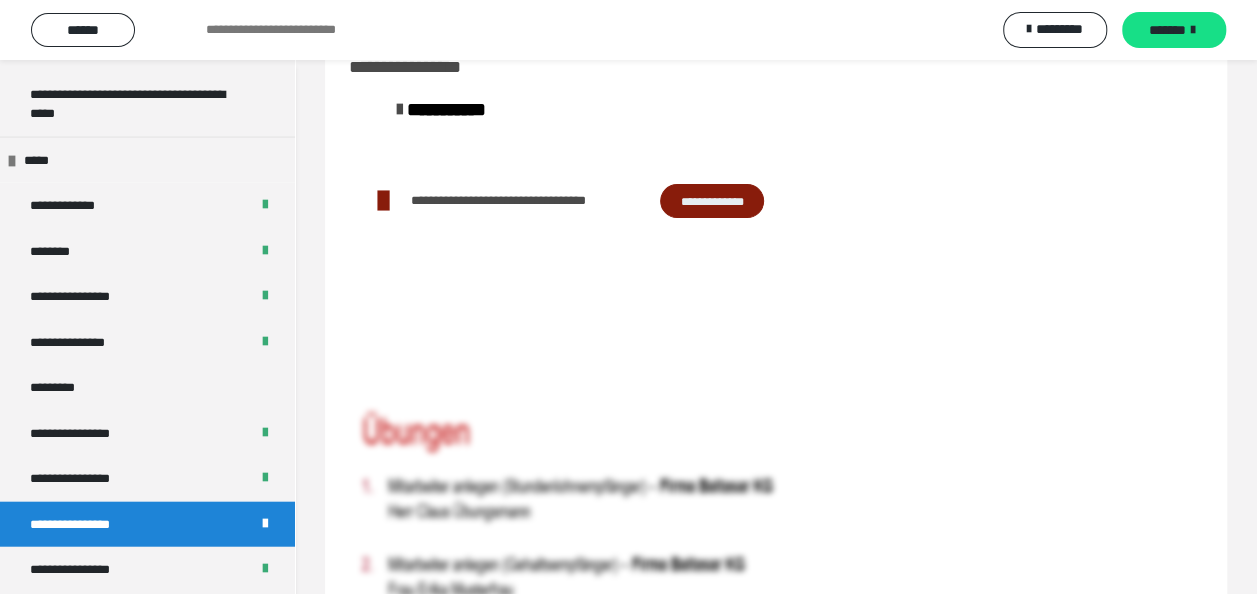 scroll, scrollTop: 2178, scrollLeft: 0, axis: vertical 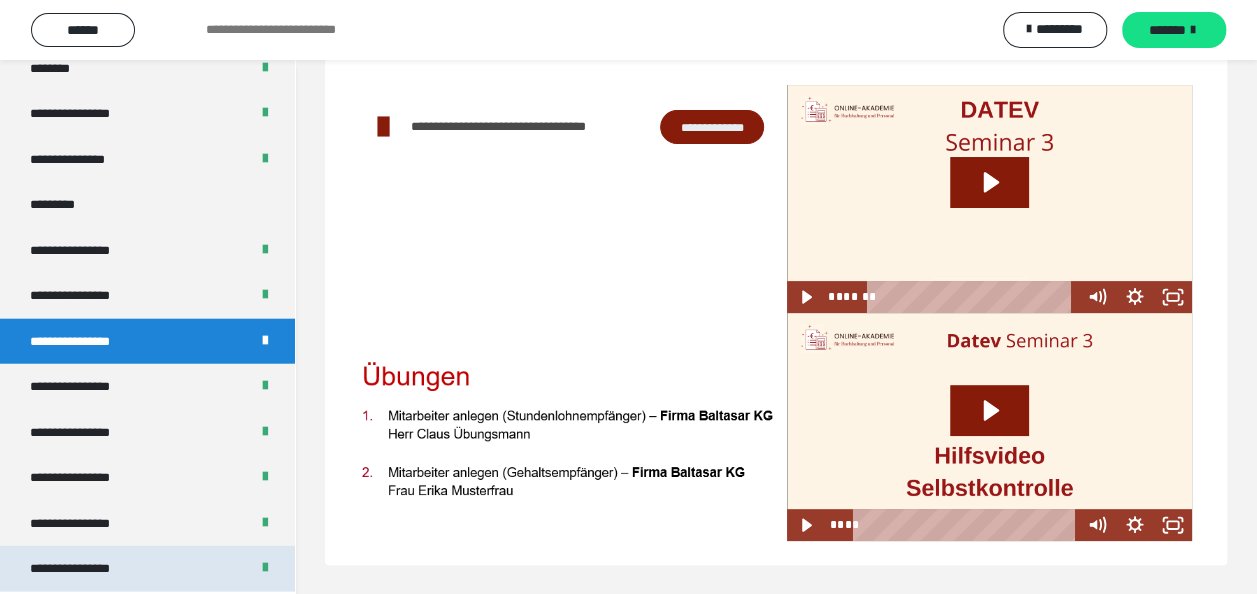 click on "**********" at bounding box center [87, 569] 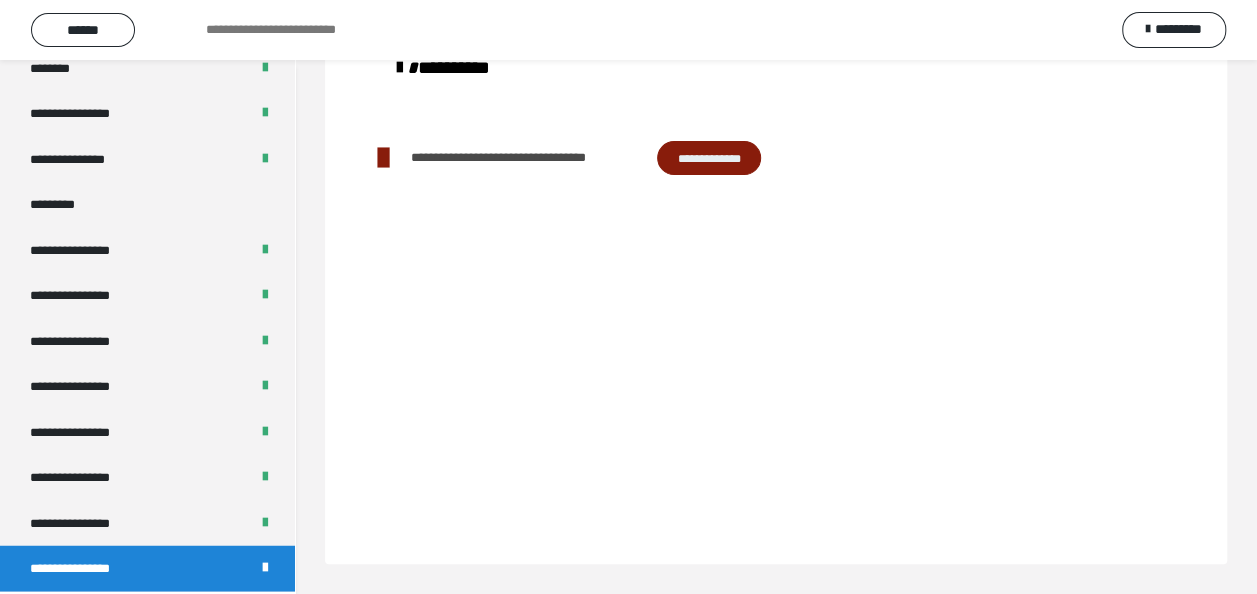 scroll, scrollTop: 60, scrollLeft: 0, axis: vertical 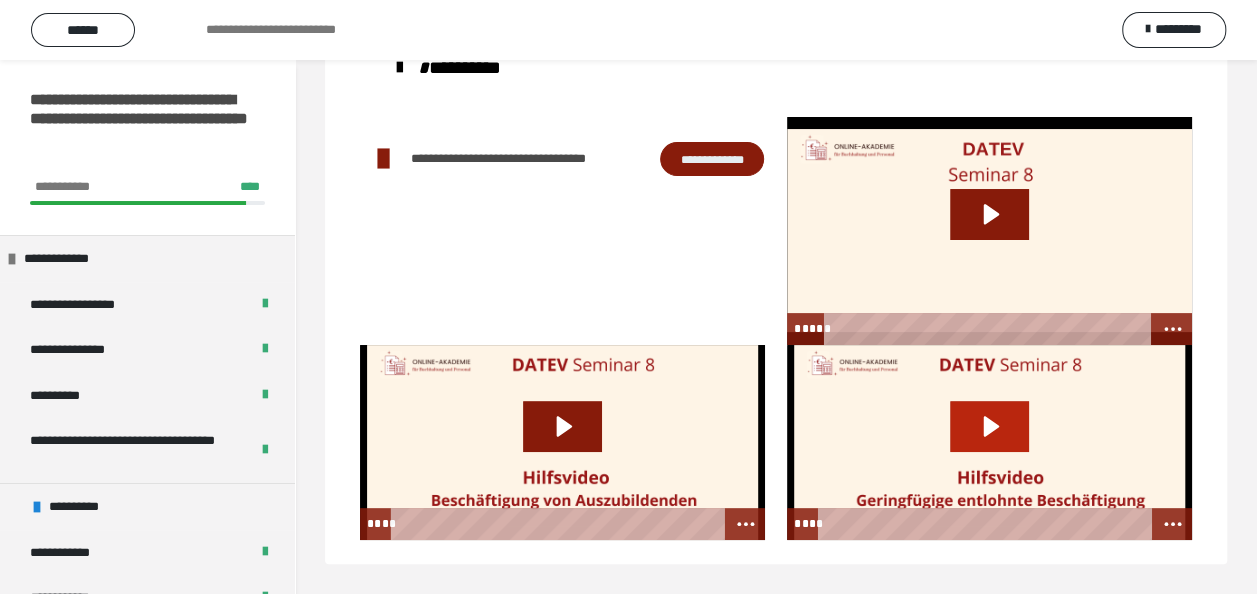 click 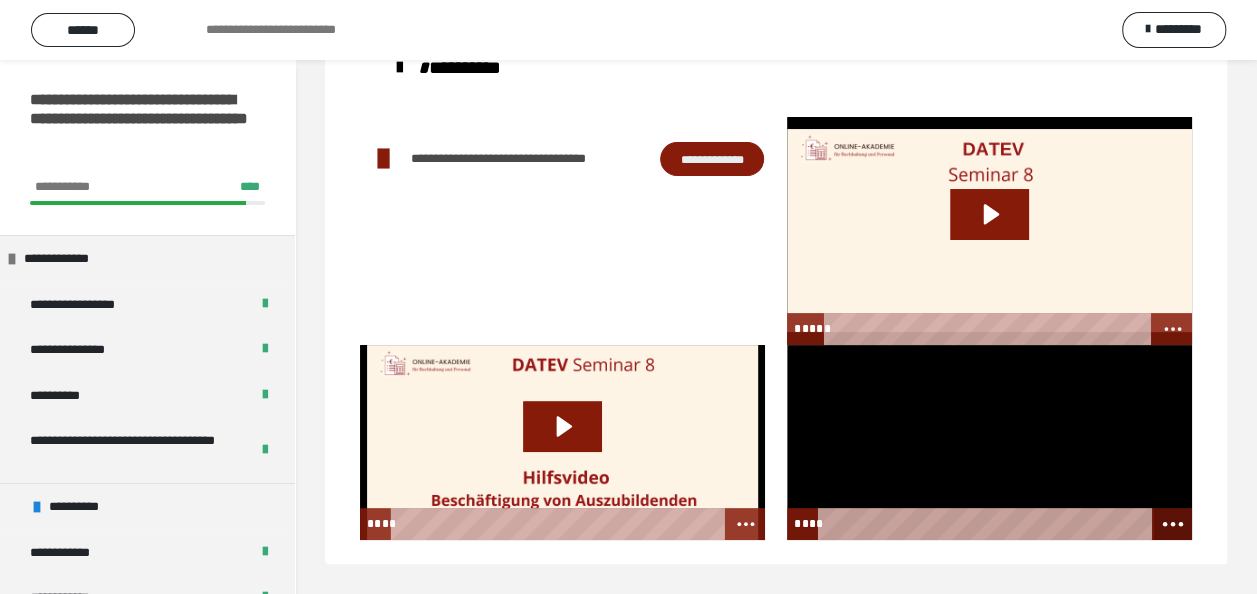 click 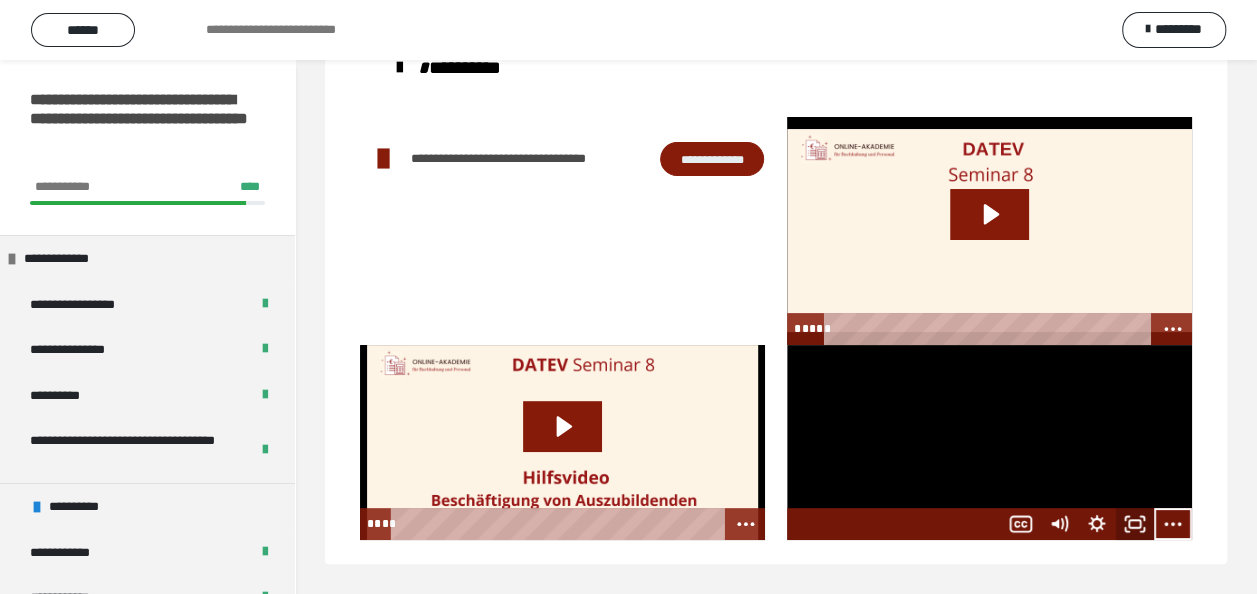 click 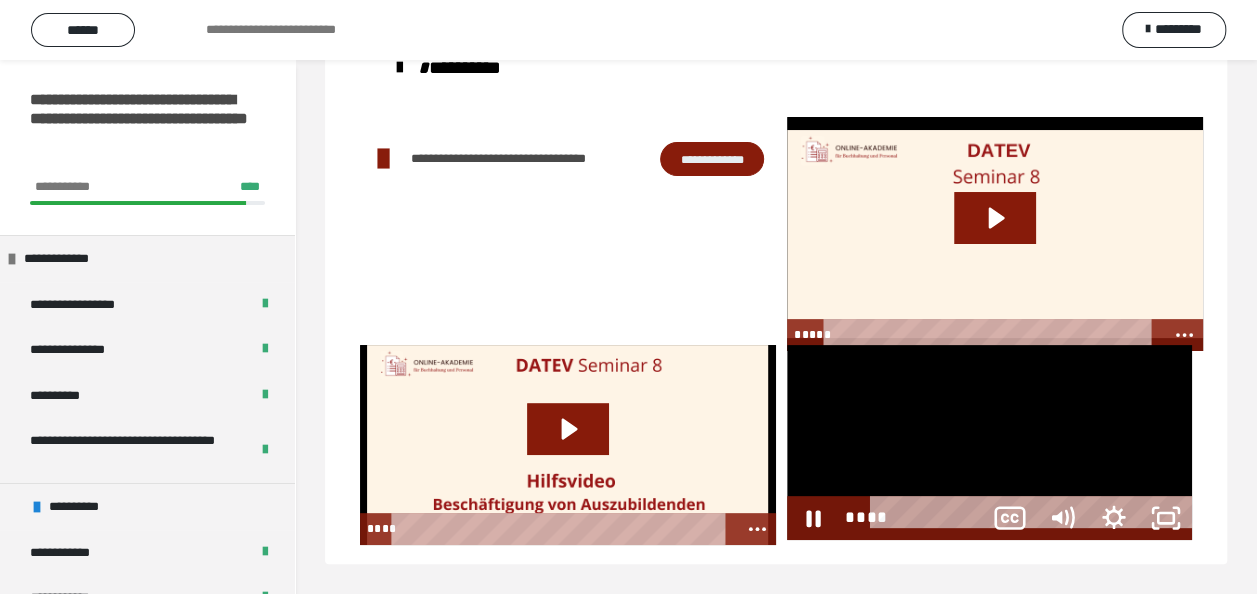 scroll, scrollTop: 60, scrollLeft: 0, axis: vertical 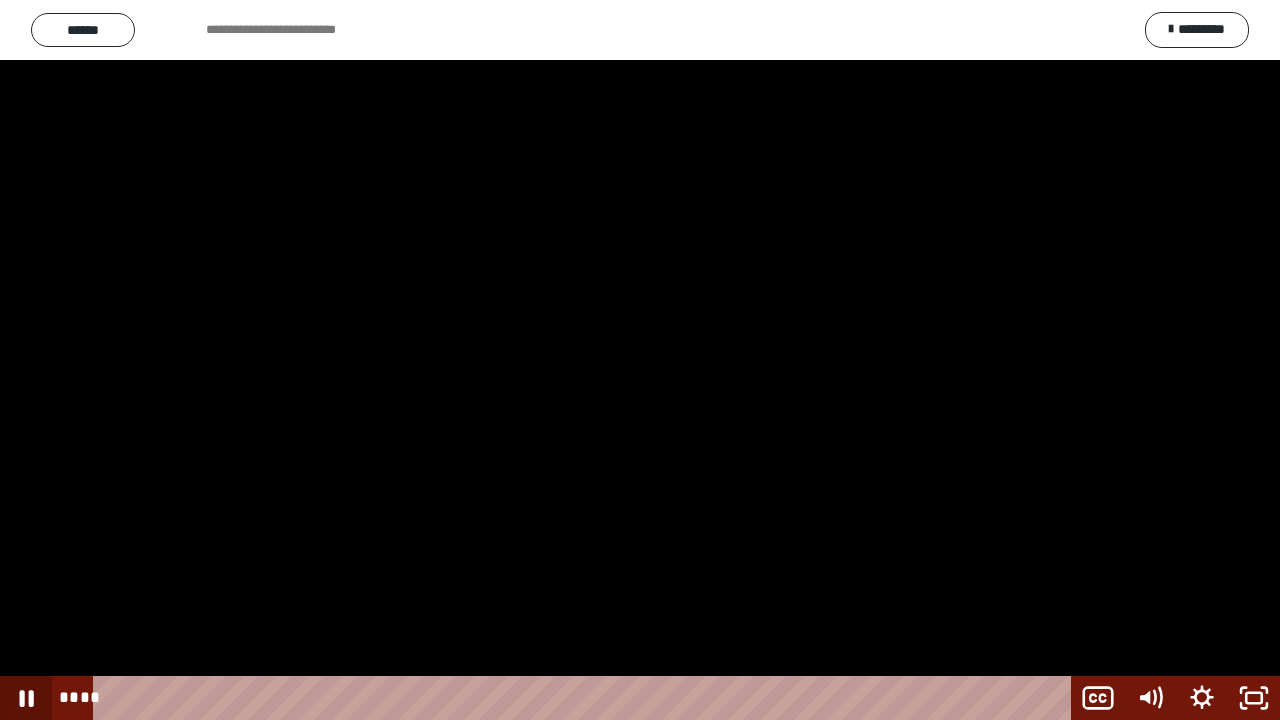 click 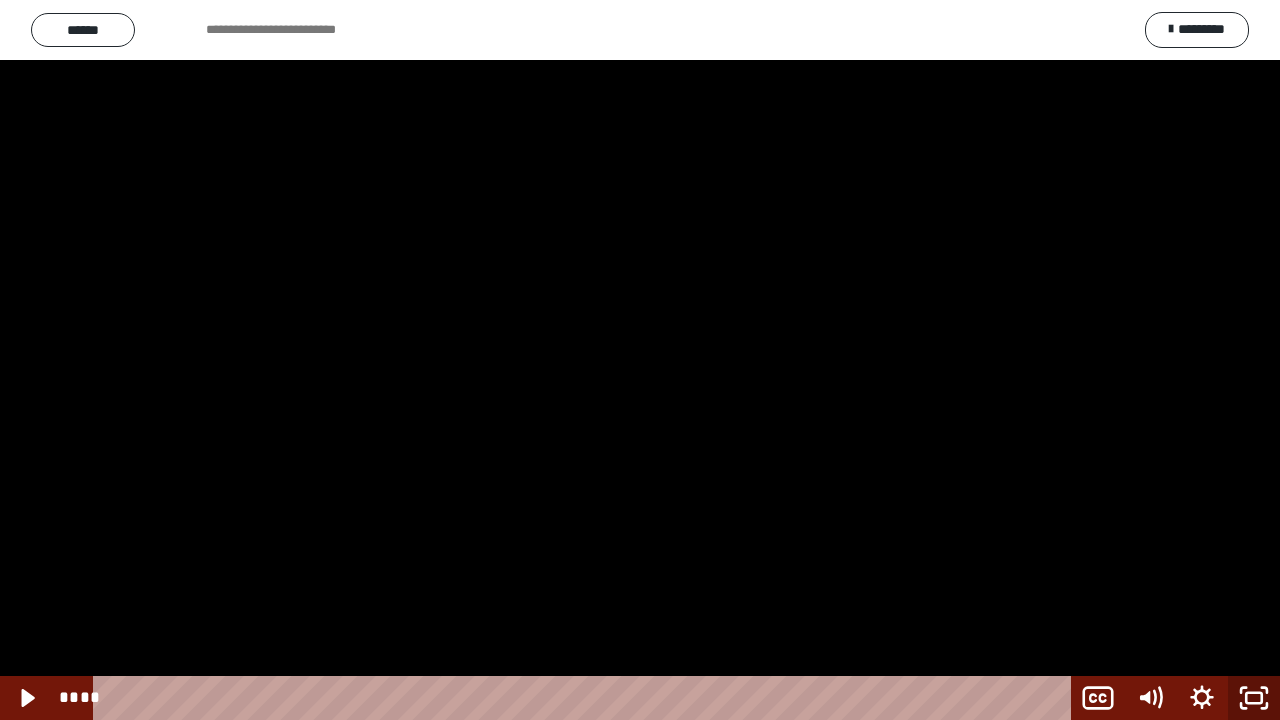 click 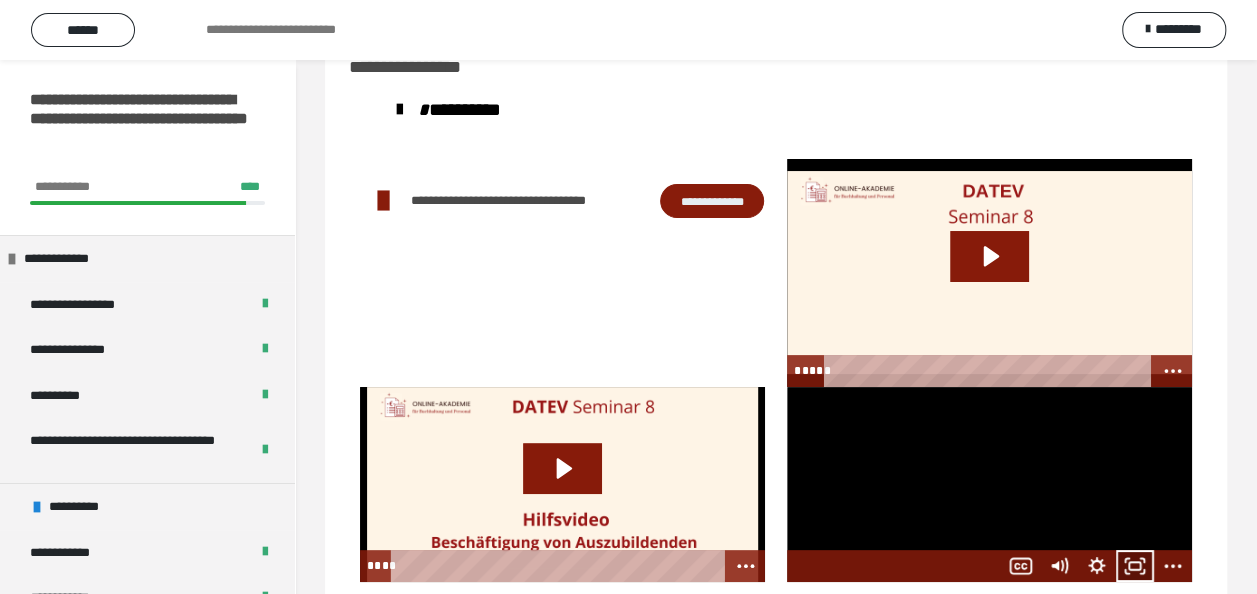click 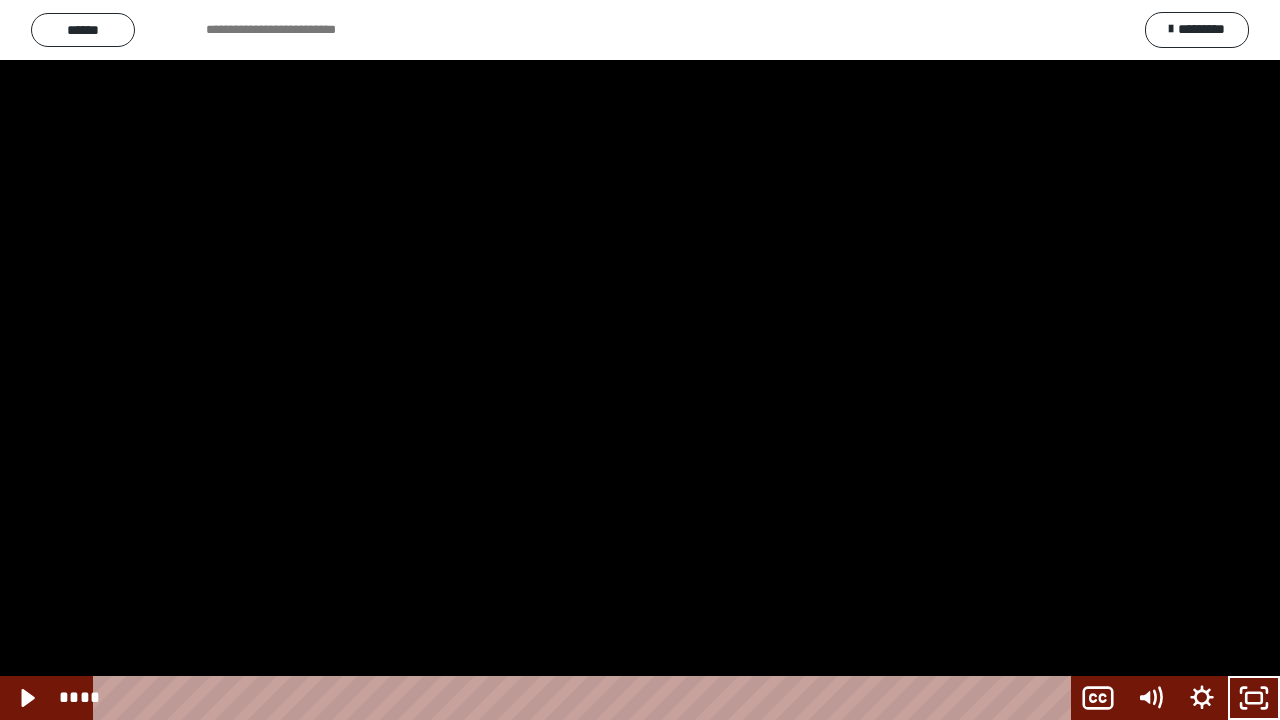 click at bounding box center [640, 360] 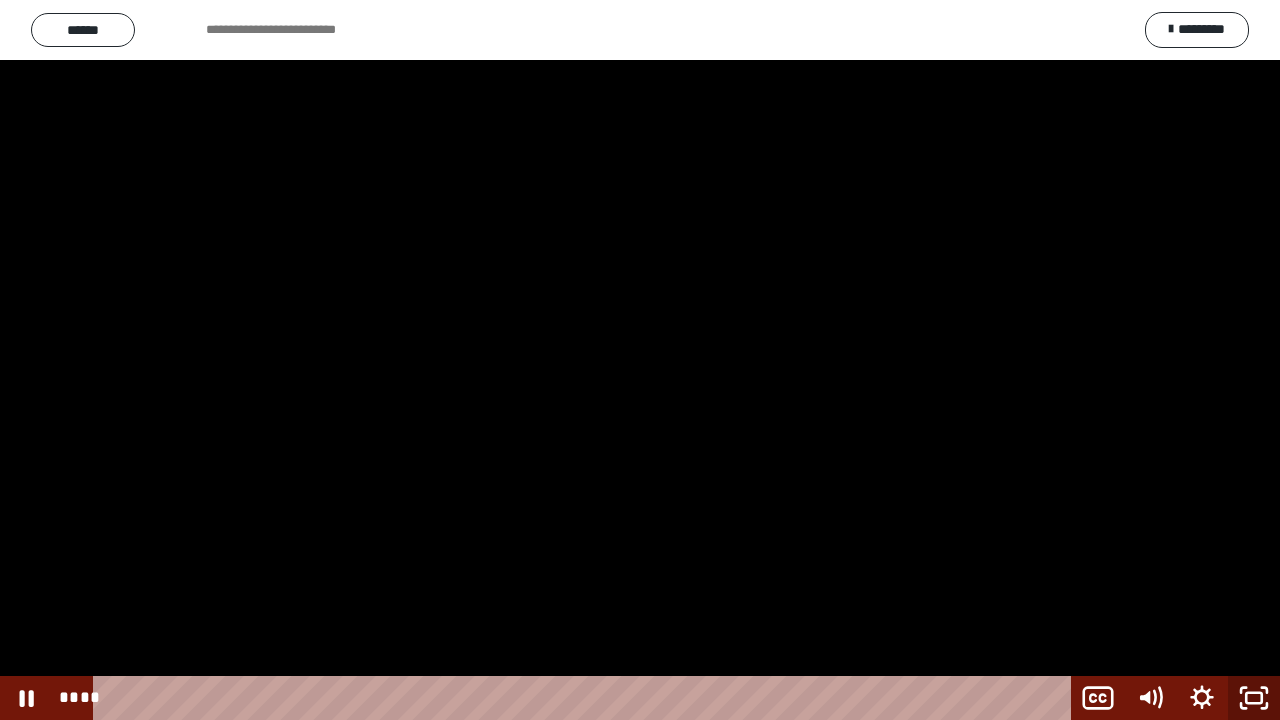 click 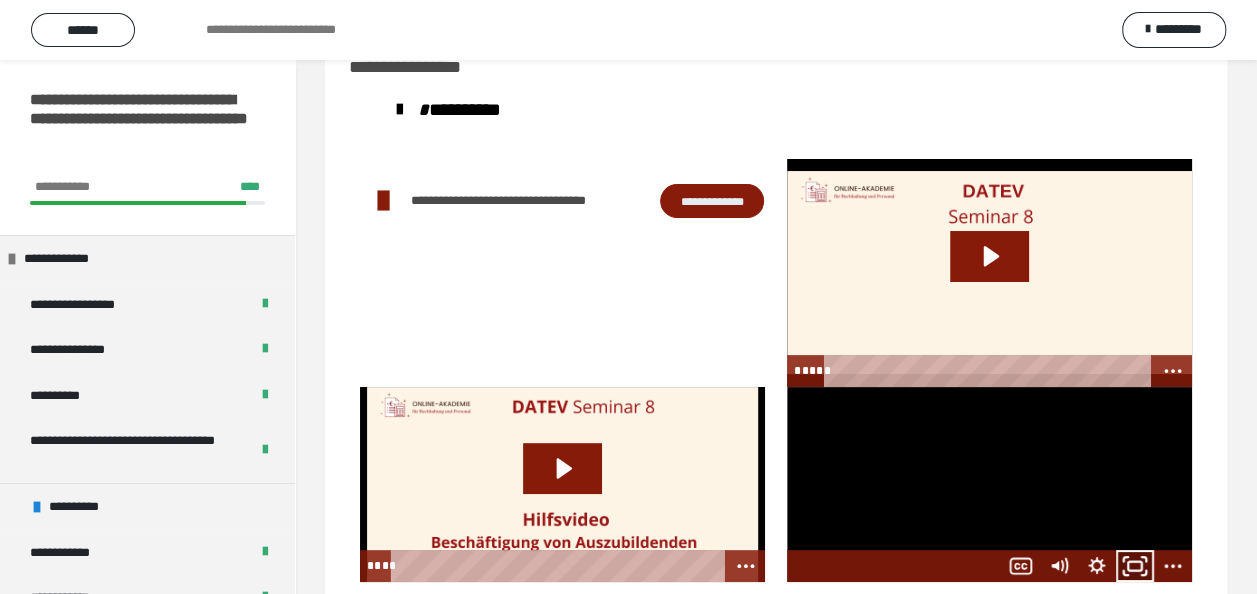 click 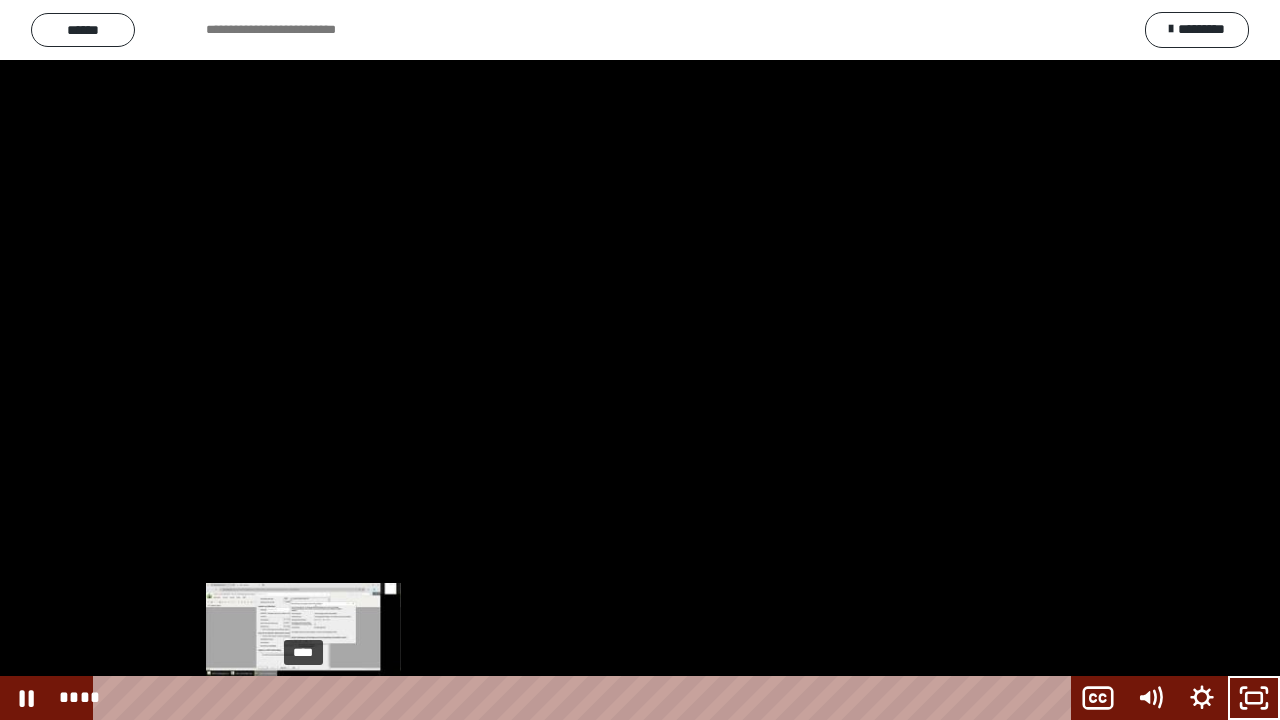 click on "****" at bounding box center [586, 698] 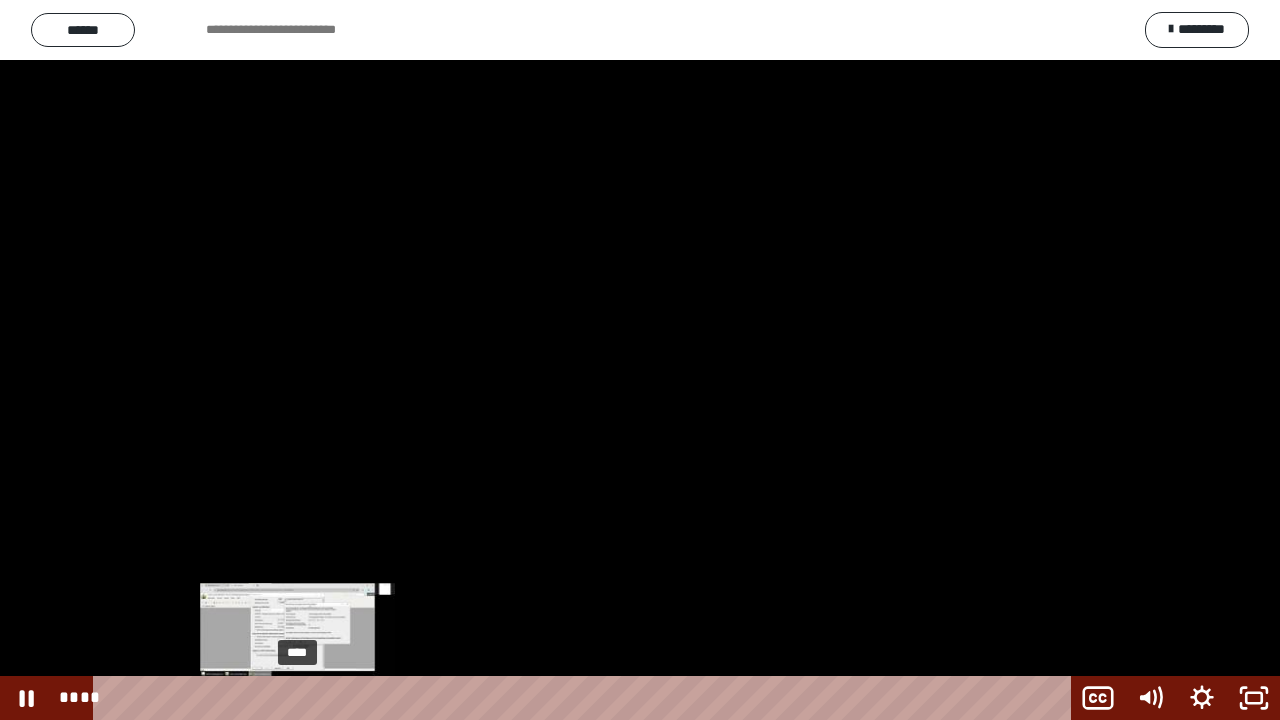 click on "****" at bounding box center (586, 698) 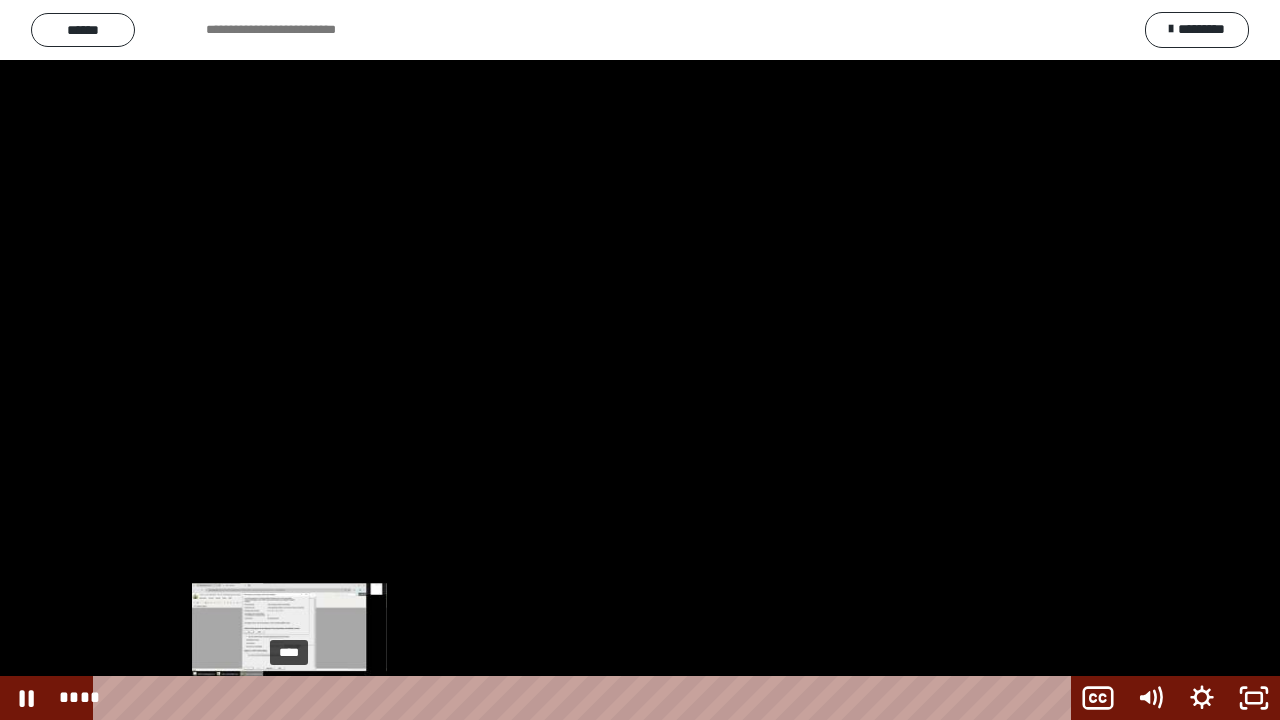 click on "****" at bounding box center (586, 698) 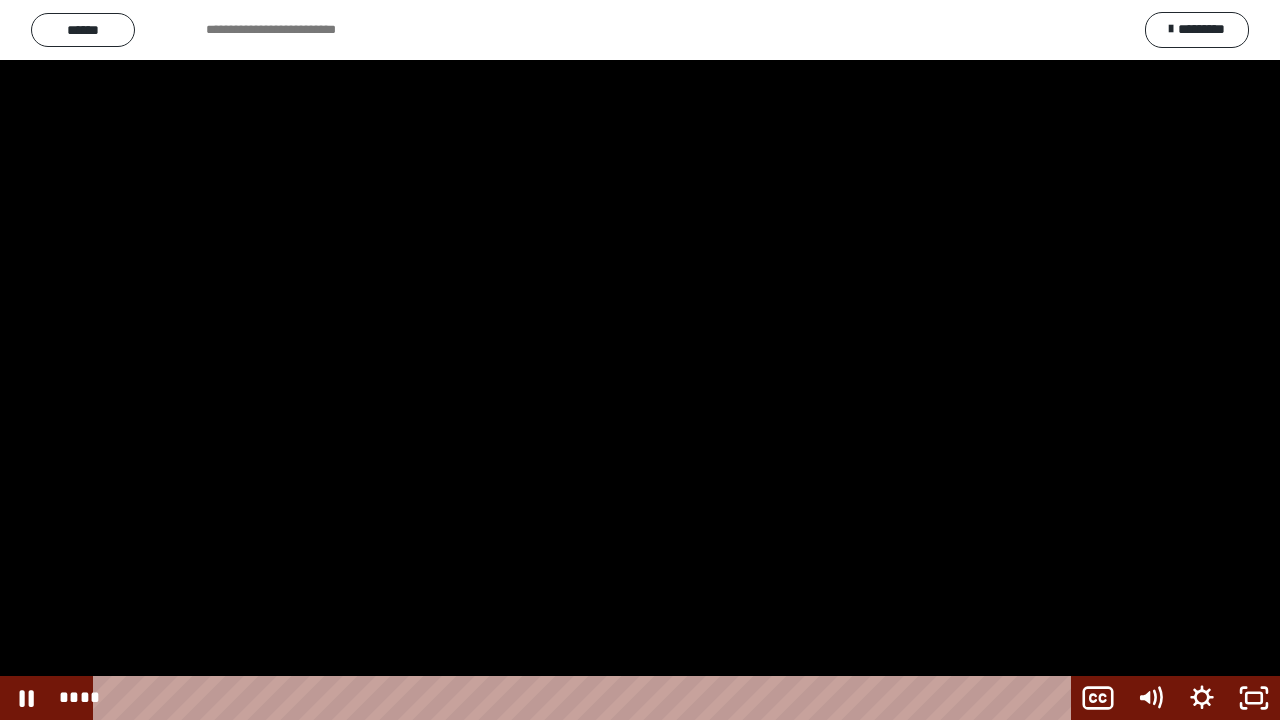 drag, startPoint x: 678, startPoint y: 328, endPoint x: 669, endPoint y: 347, distance: 21.023796 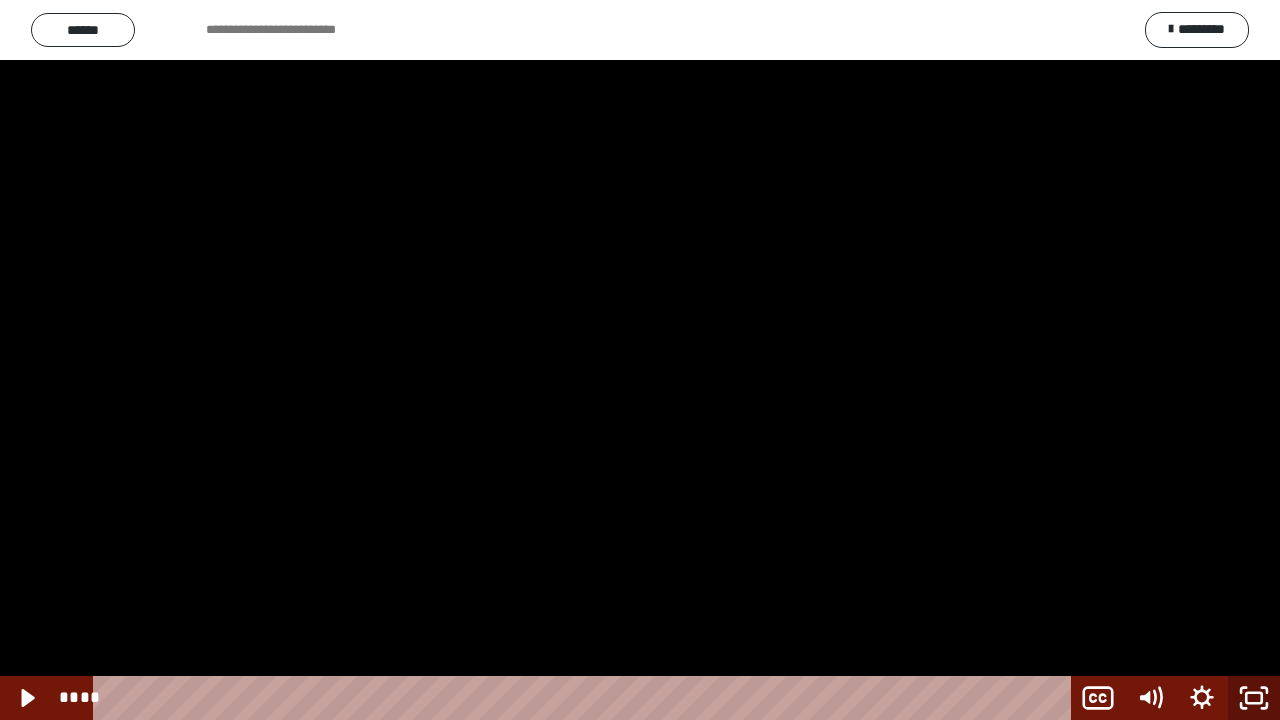 click 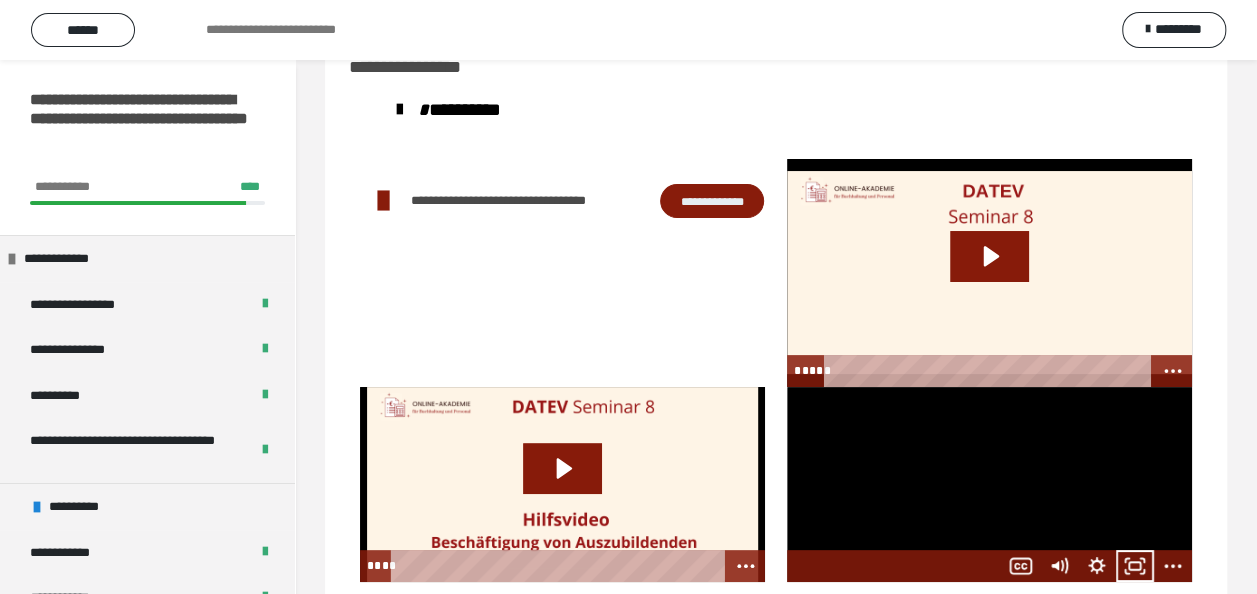click at bounding box center (989, 484) 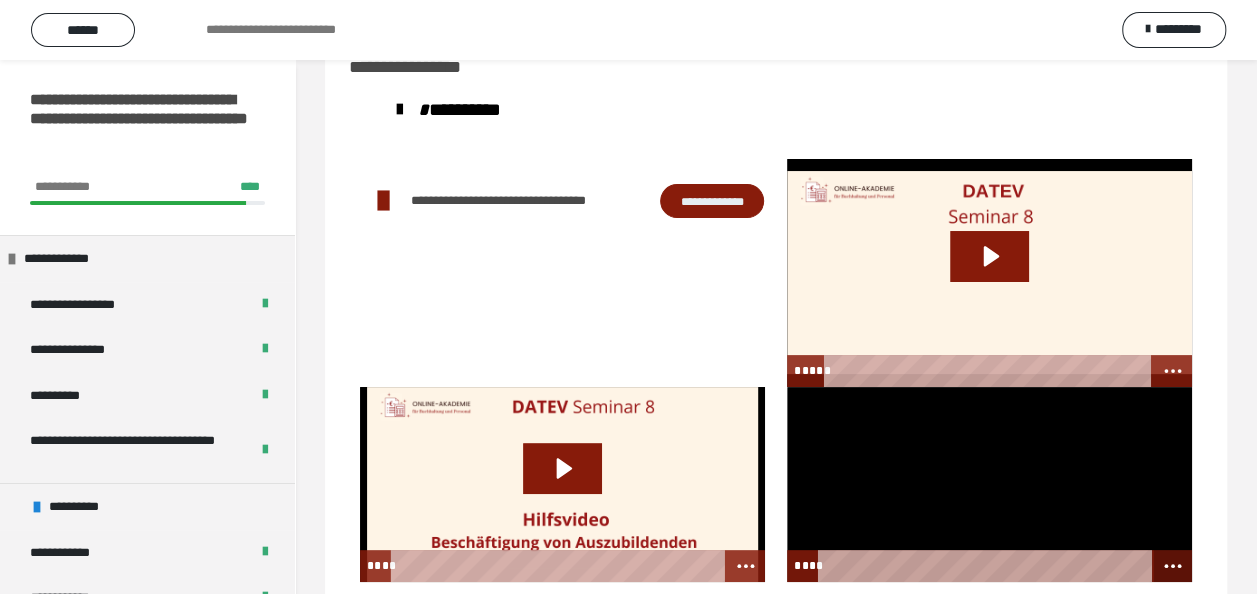 click 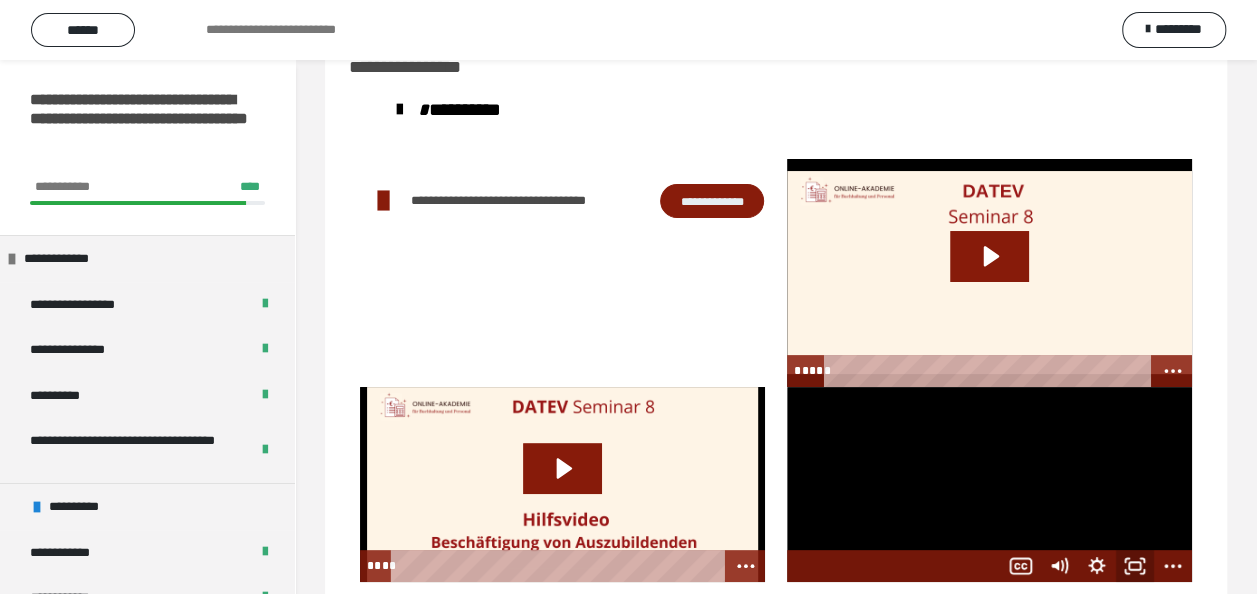 click 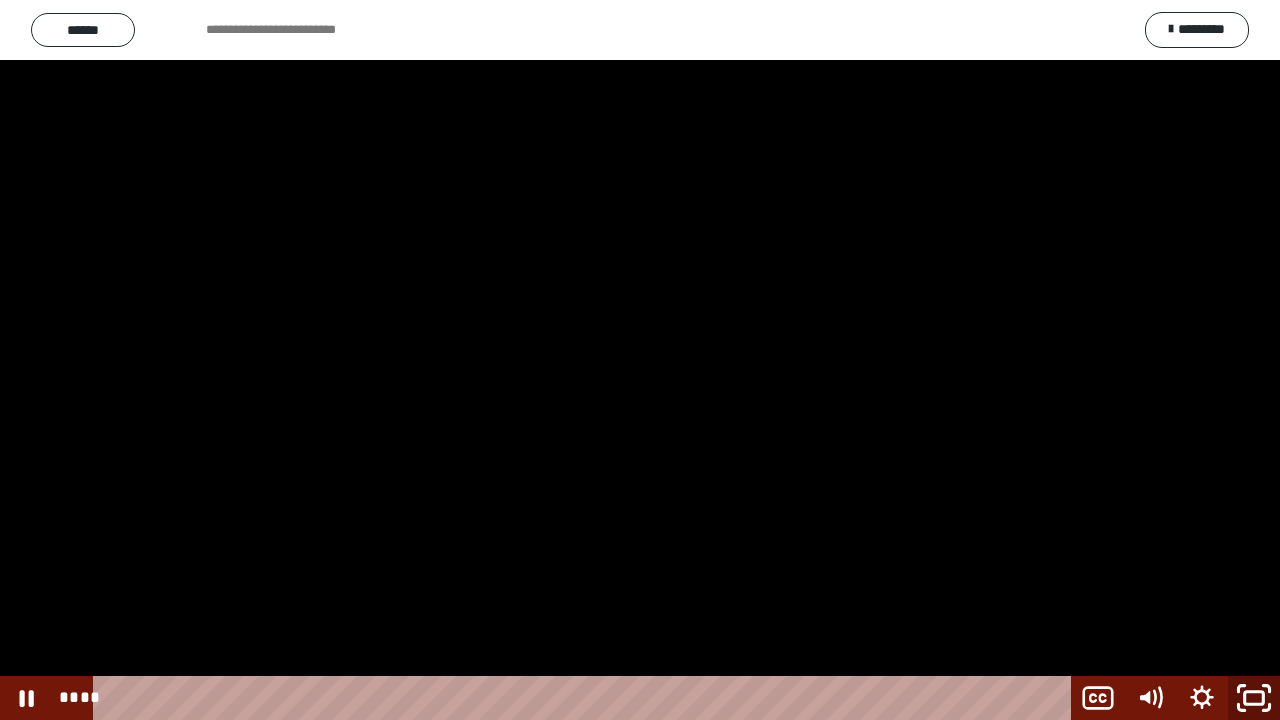 drag, startPoint x: 1264, startPoint y: 701, endPoint x: 907, endPoint y: 1, distance: 785.77924 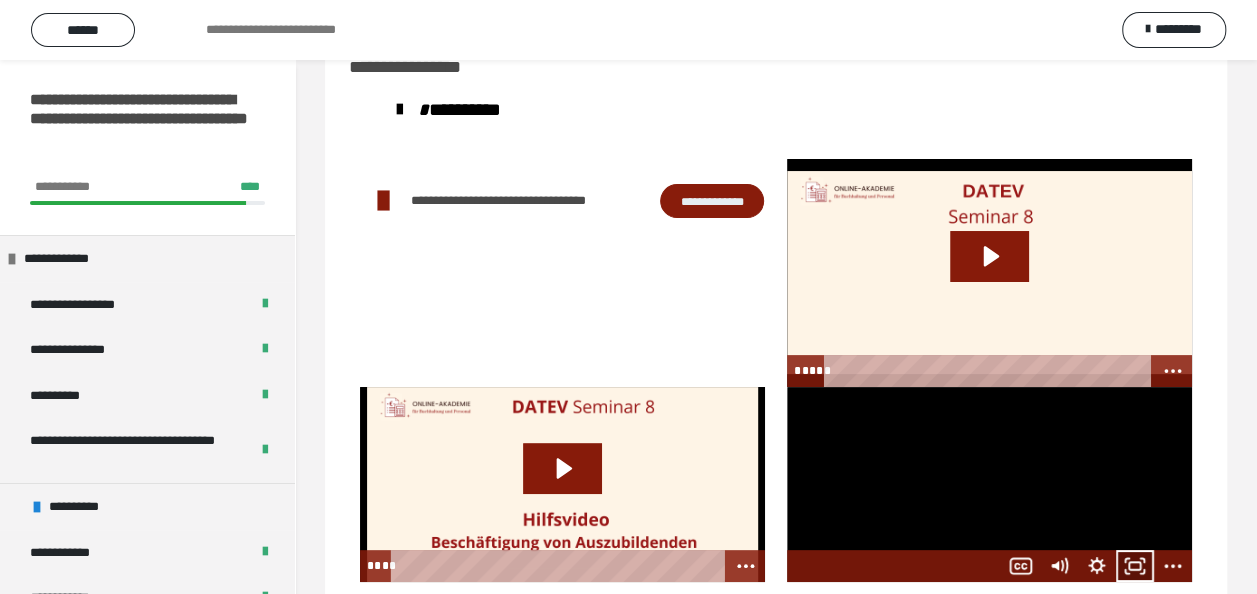 click 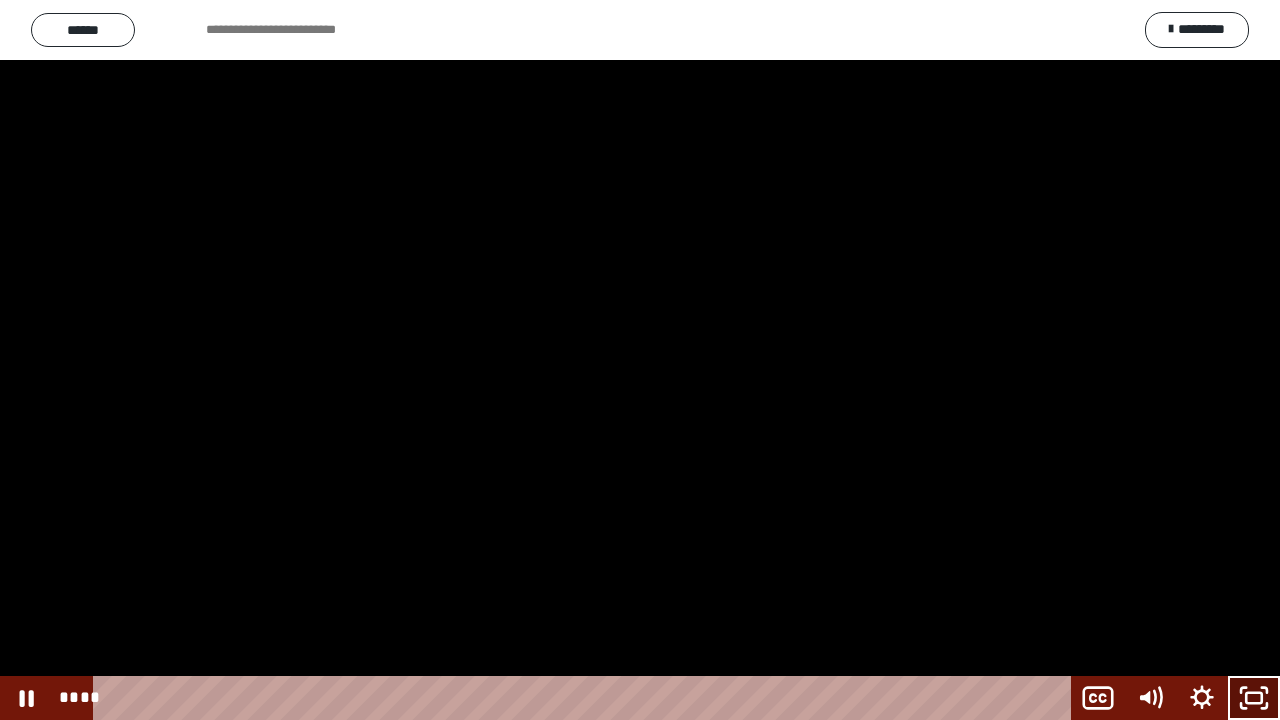 click 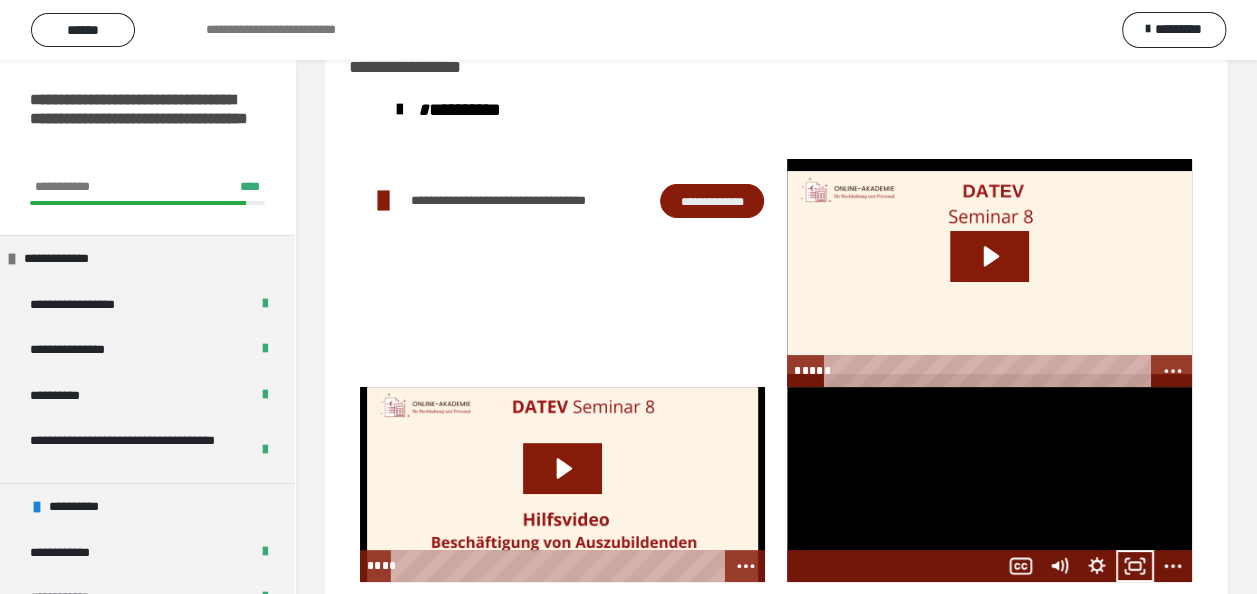 click at bounding box center (989, 484) 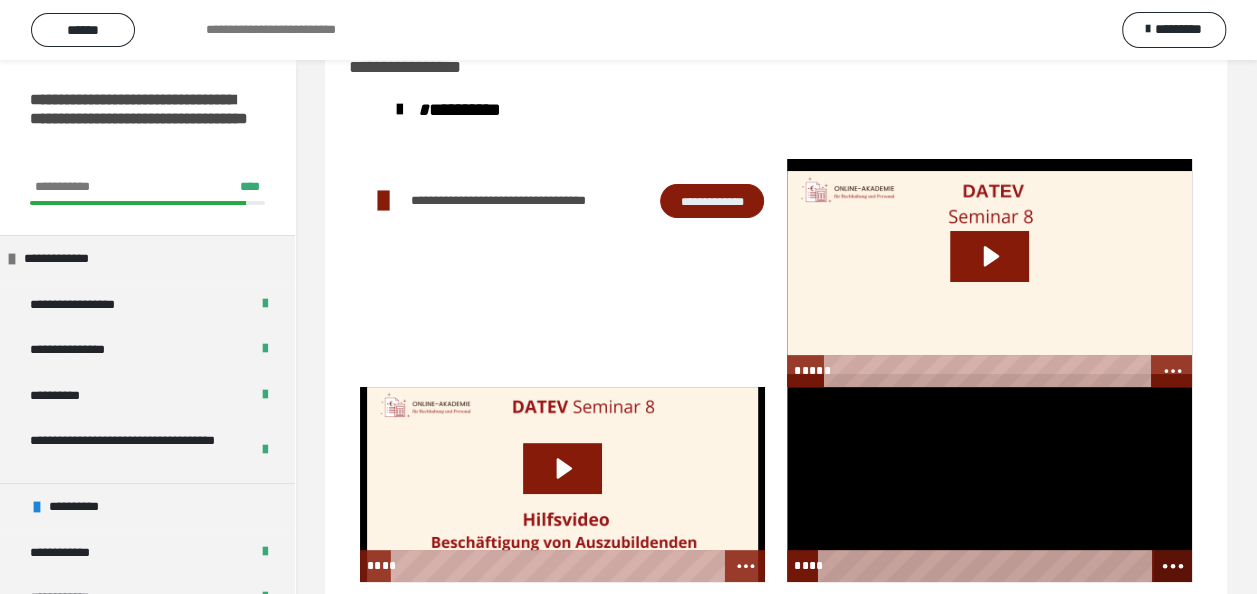 click 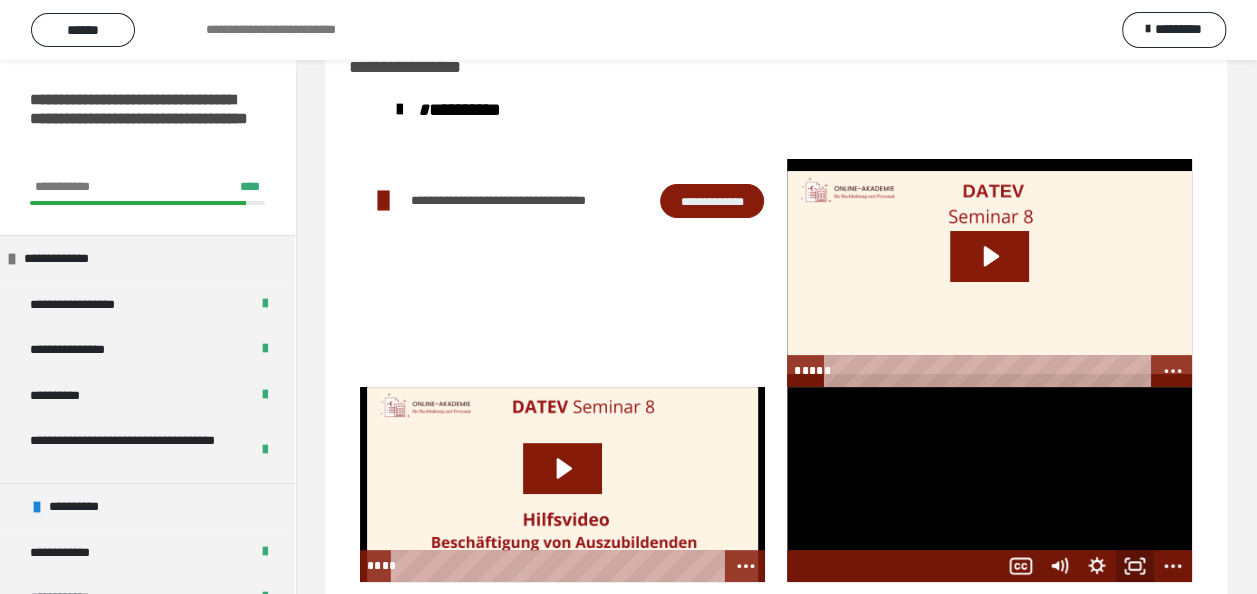 click 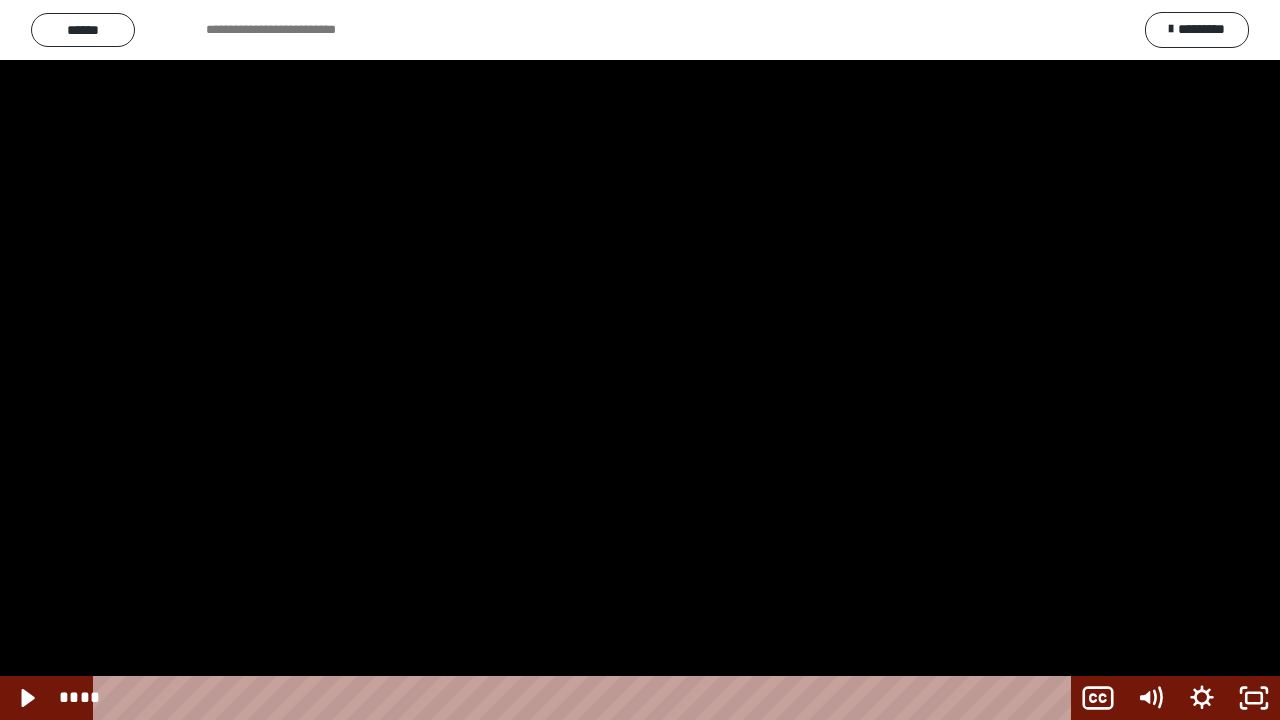 click at bounding box center [640, 360] 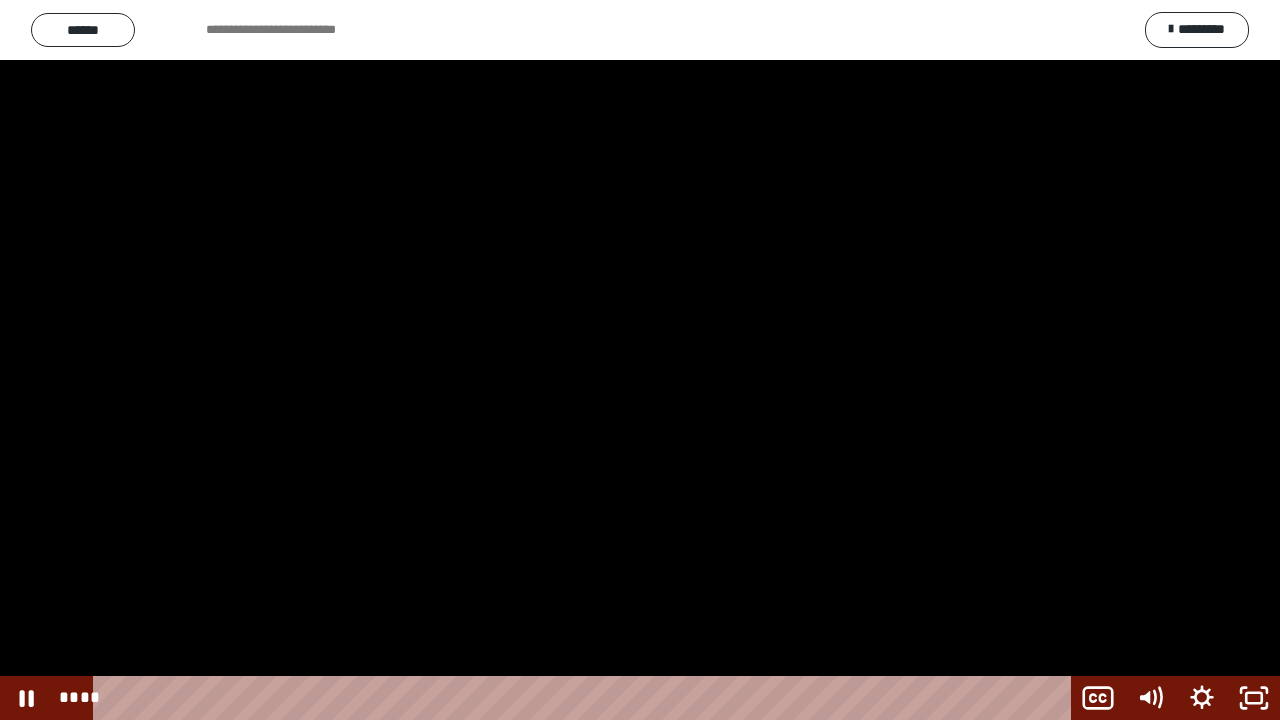 click at bounding box center [640, 360] 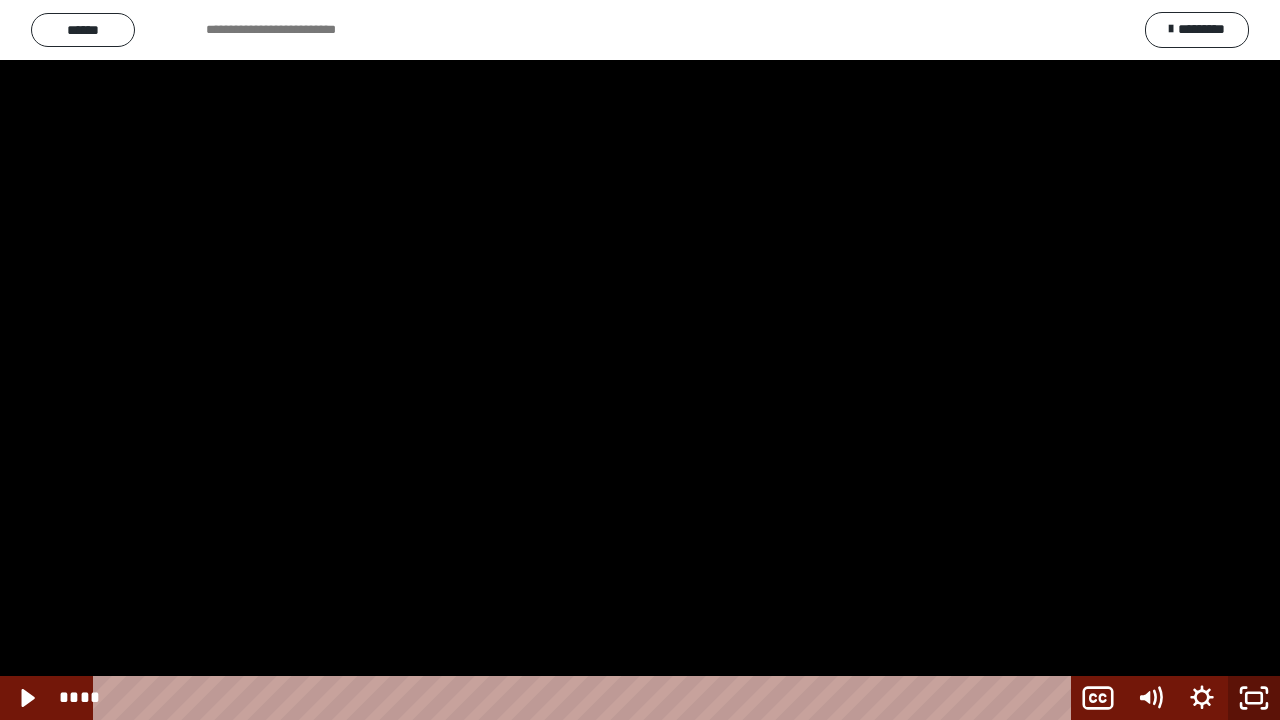 click 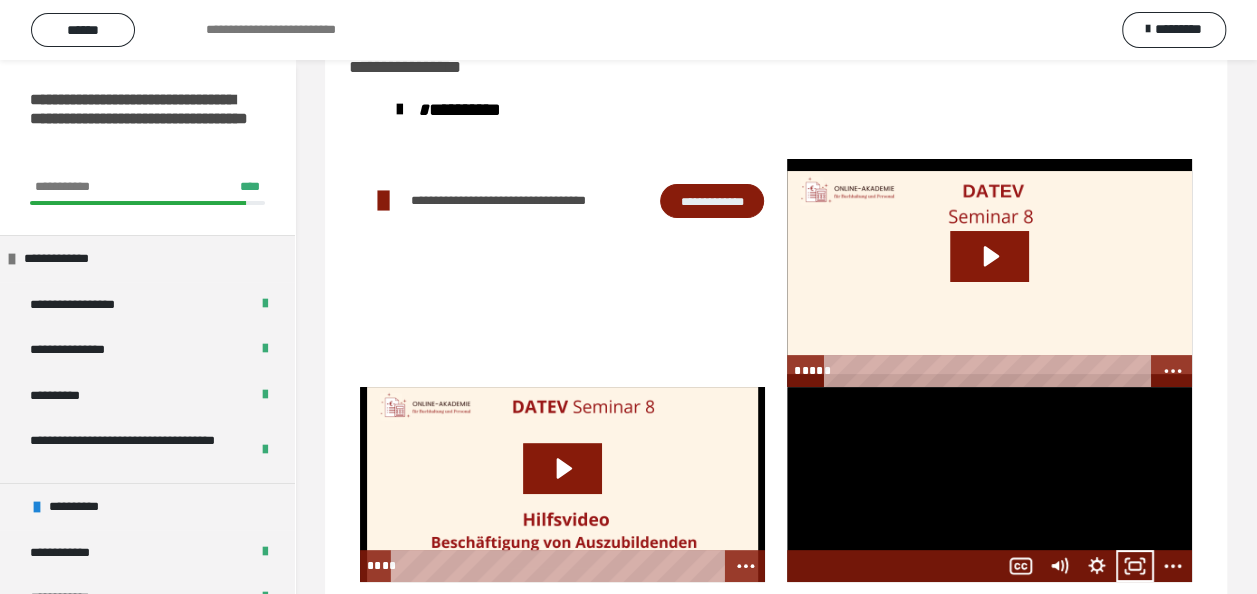click at bounding box center [989, 484] 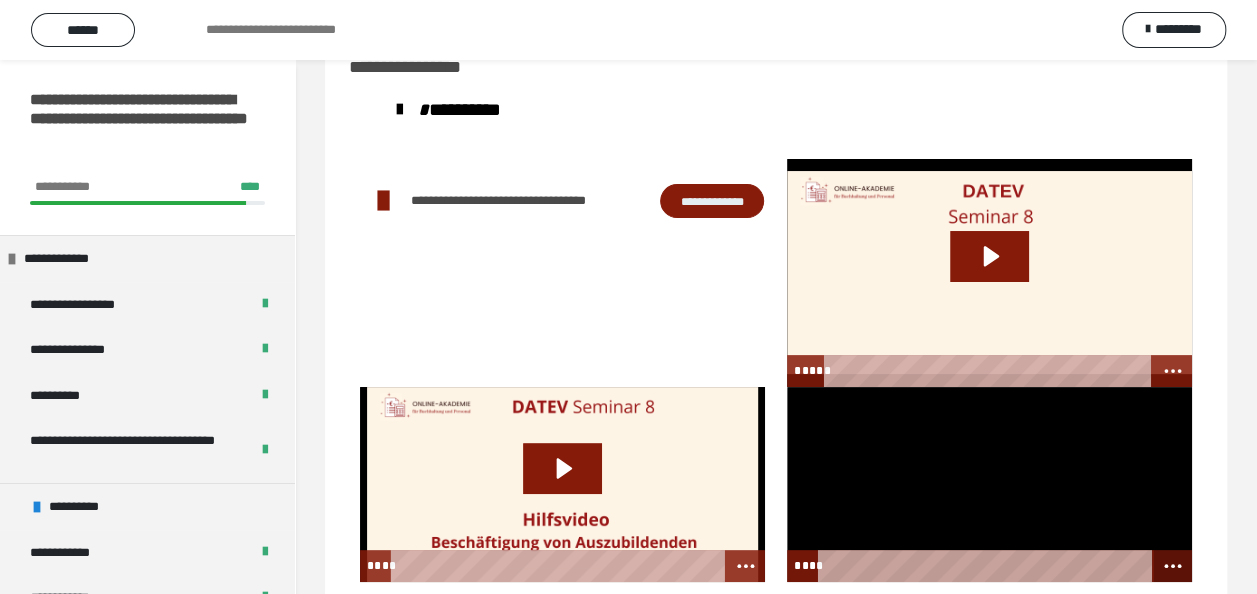 click 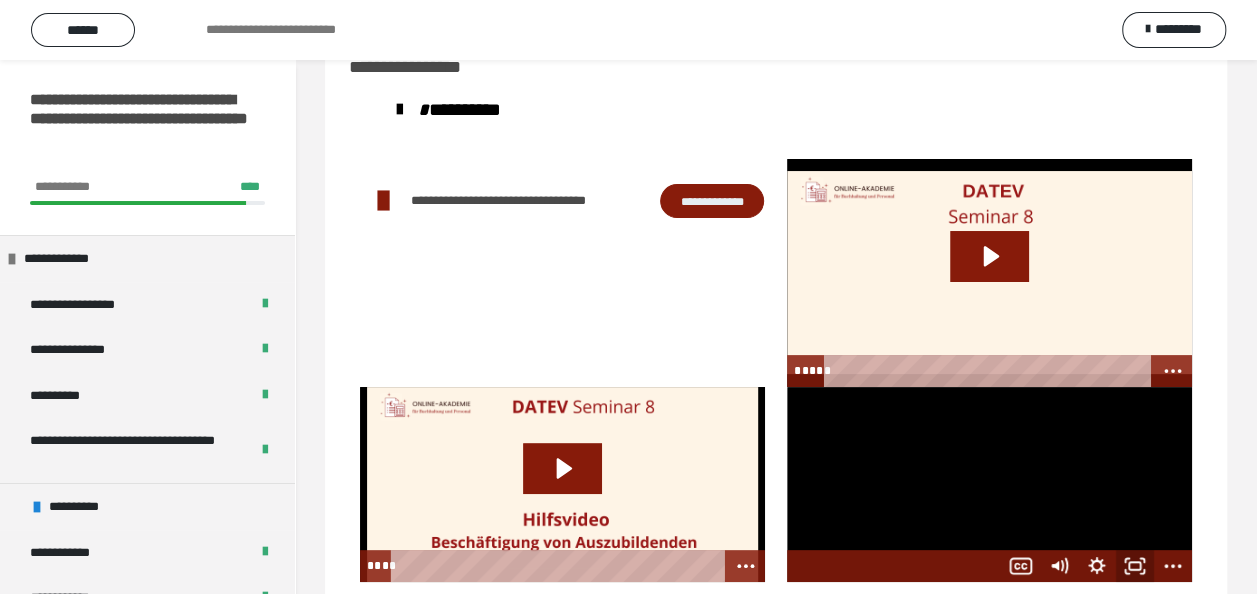 click 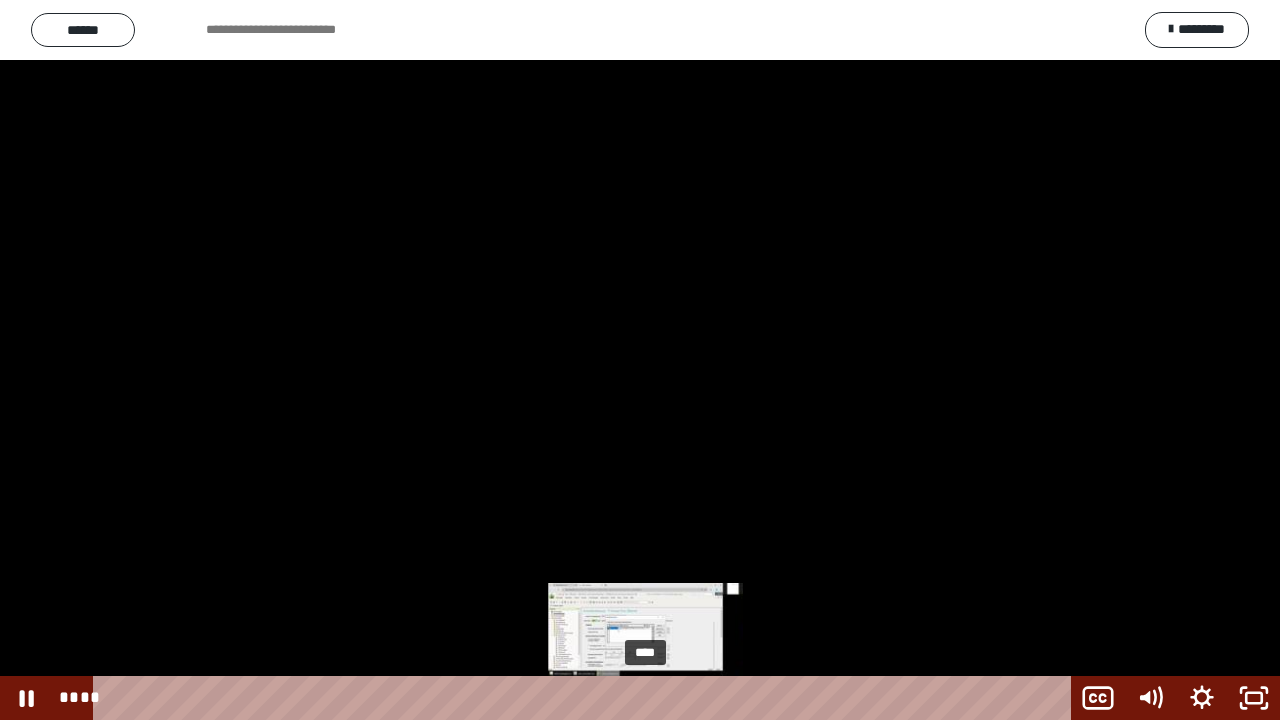 click on "****" at bounding box center (586, 698) 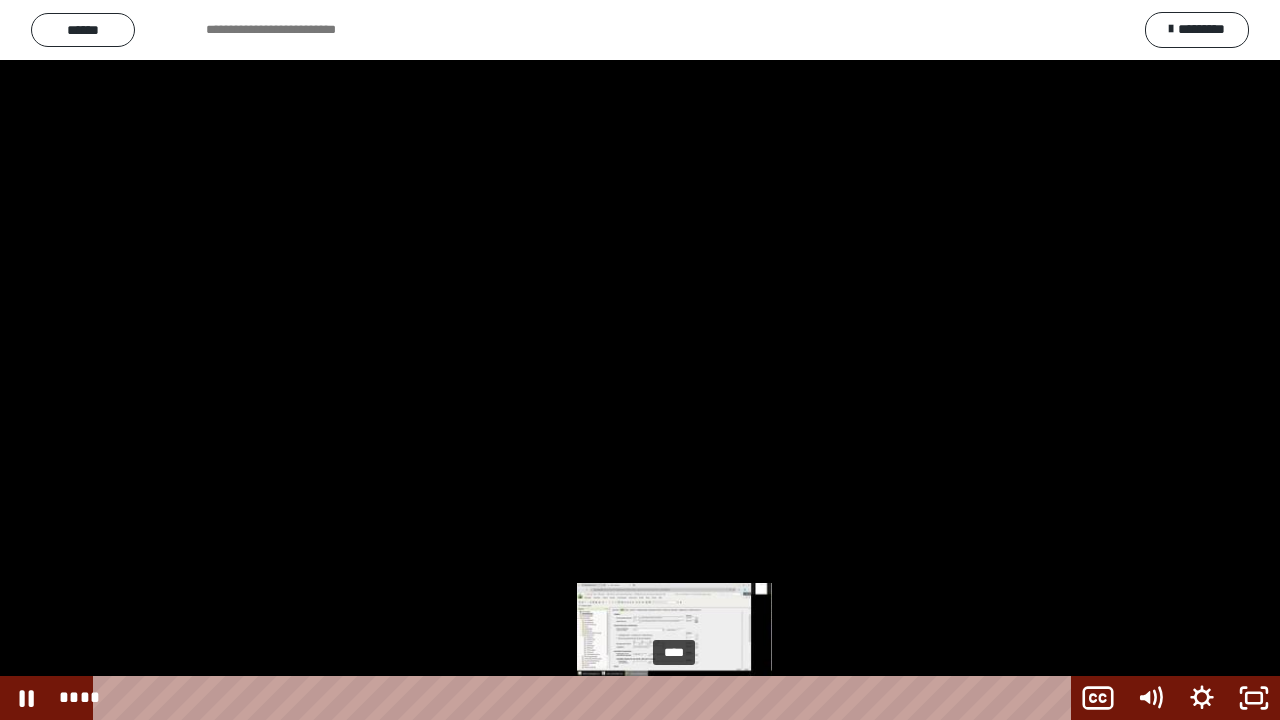 click on "****" at bounding box center [586, 698] 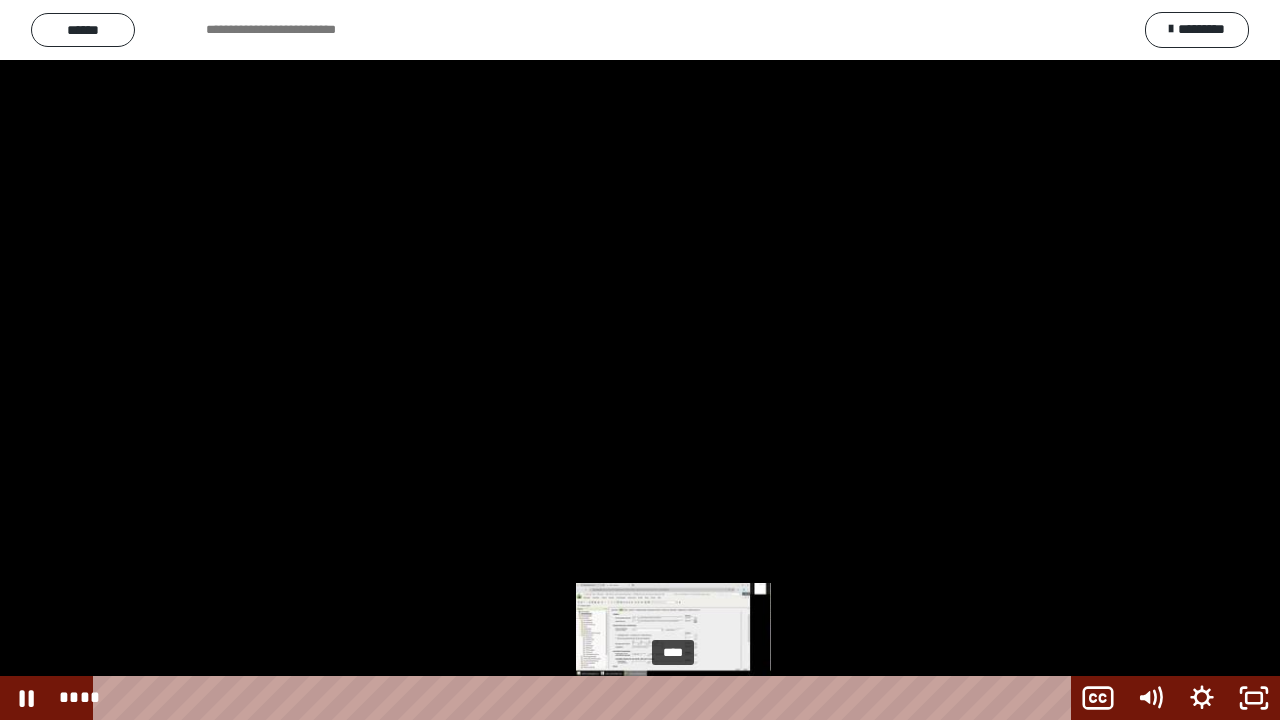 click on "****" at bounding box center (586, 698) 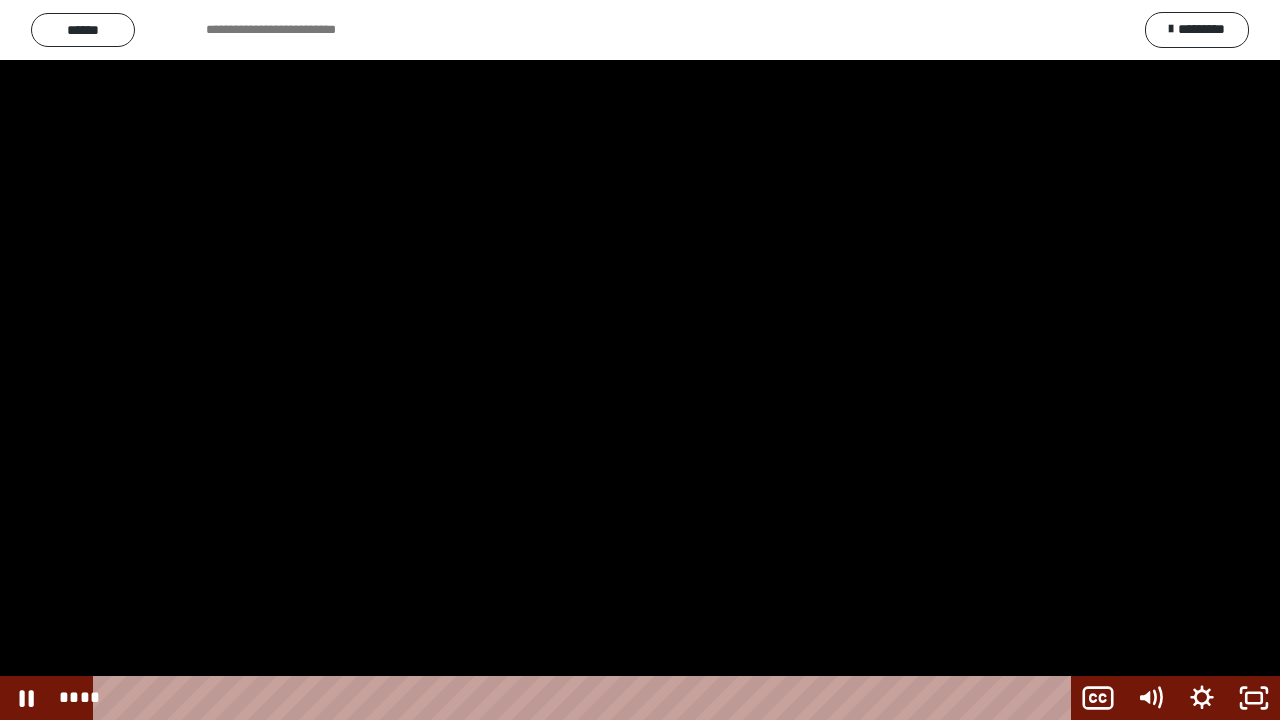 click at bounding box center [640, 360] 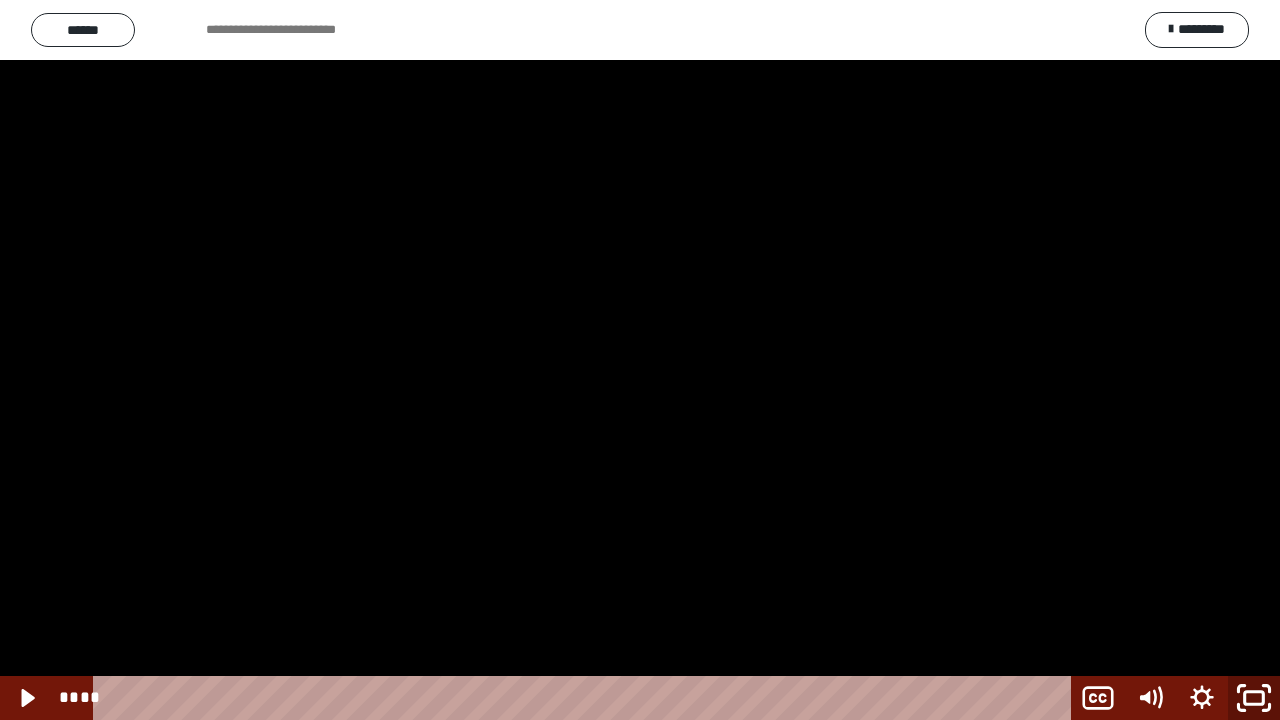 click 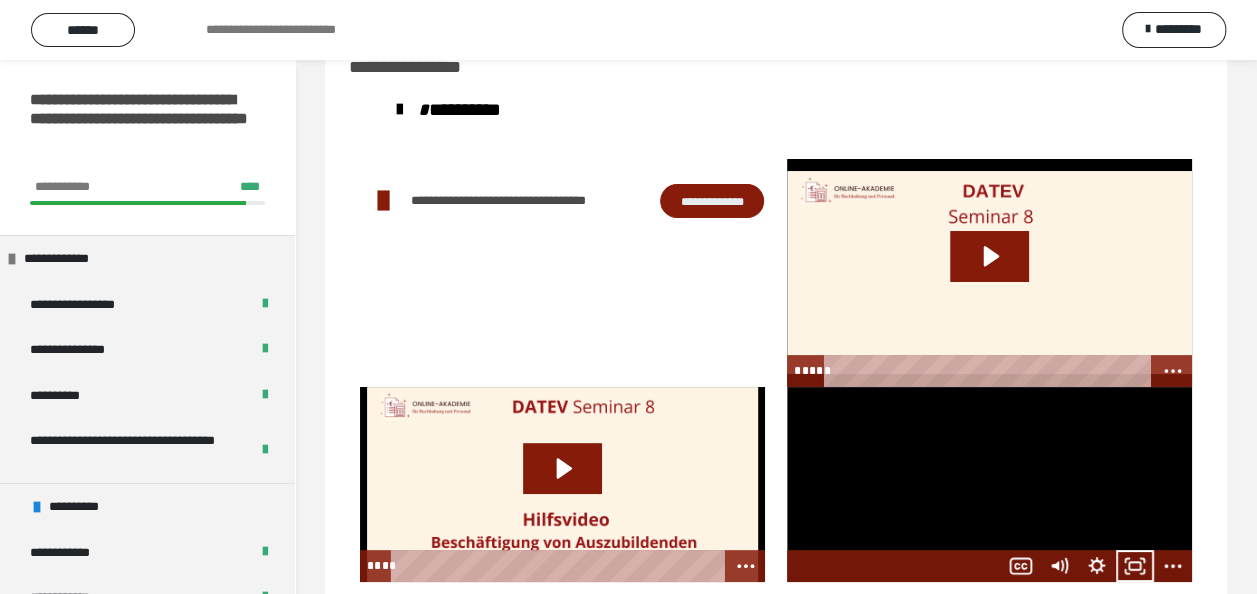 click at bounding box center (989, 484) 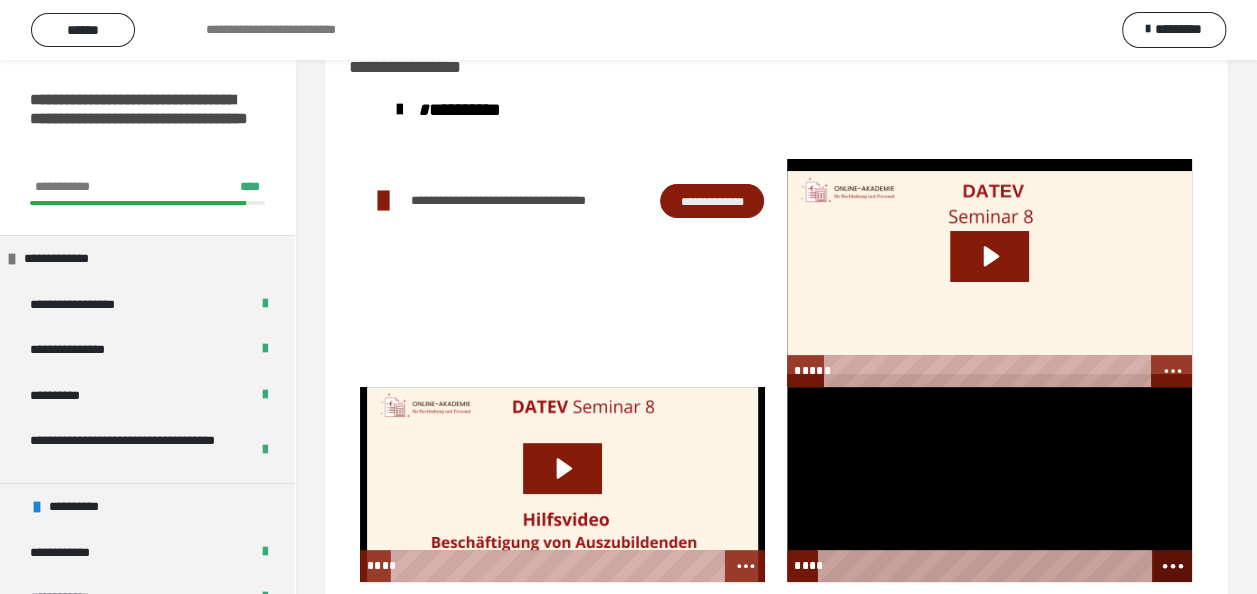 click 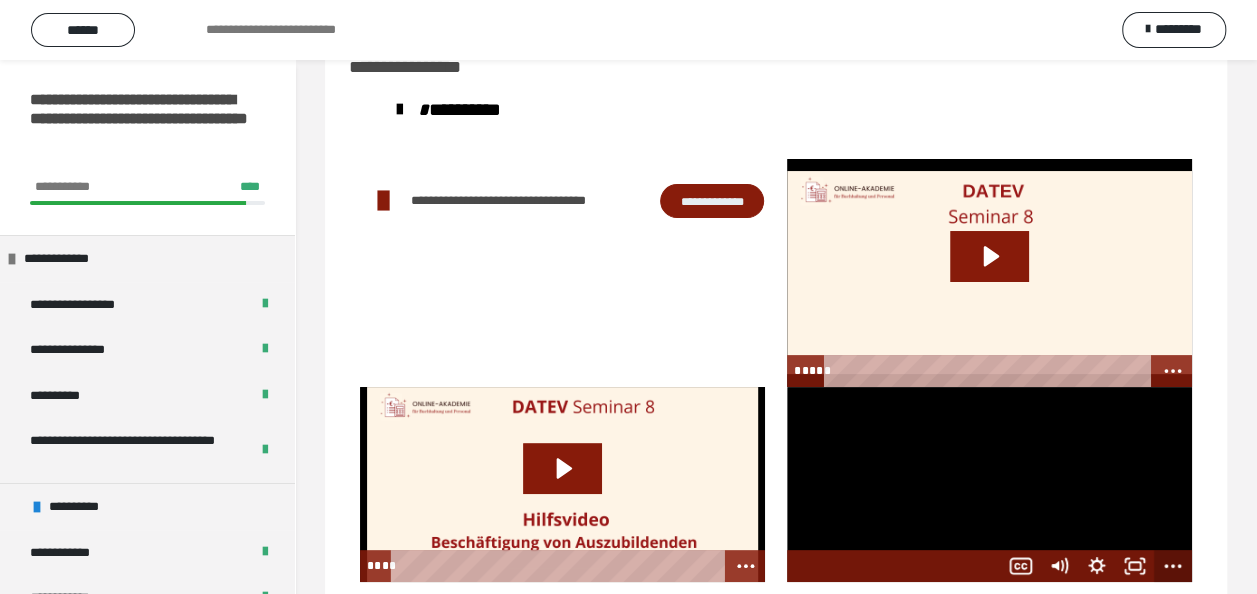 click 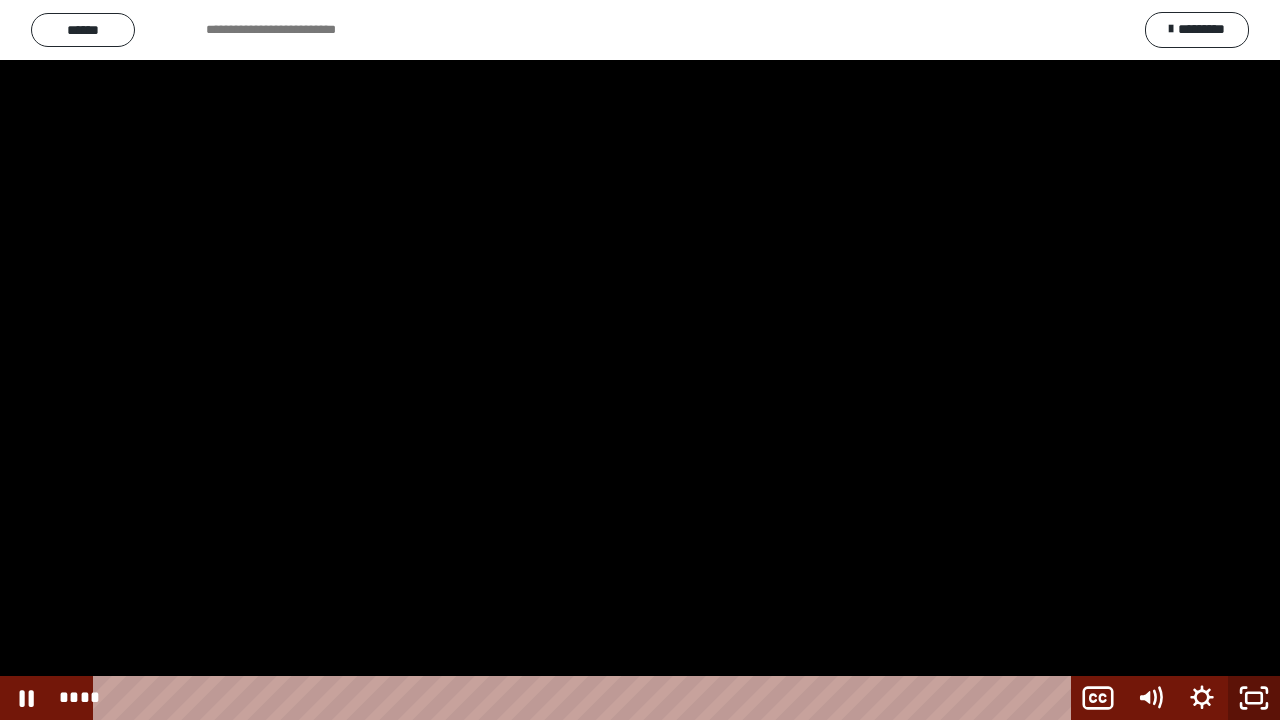 click 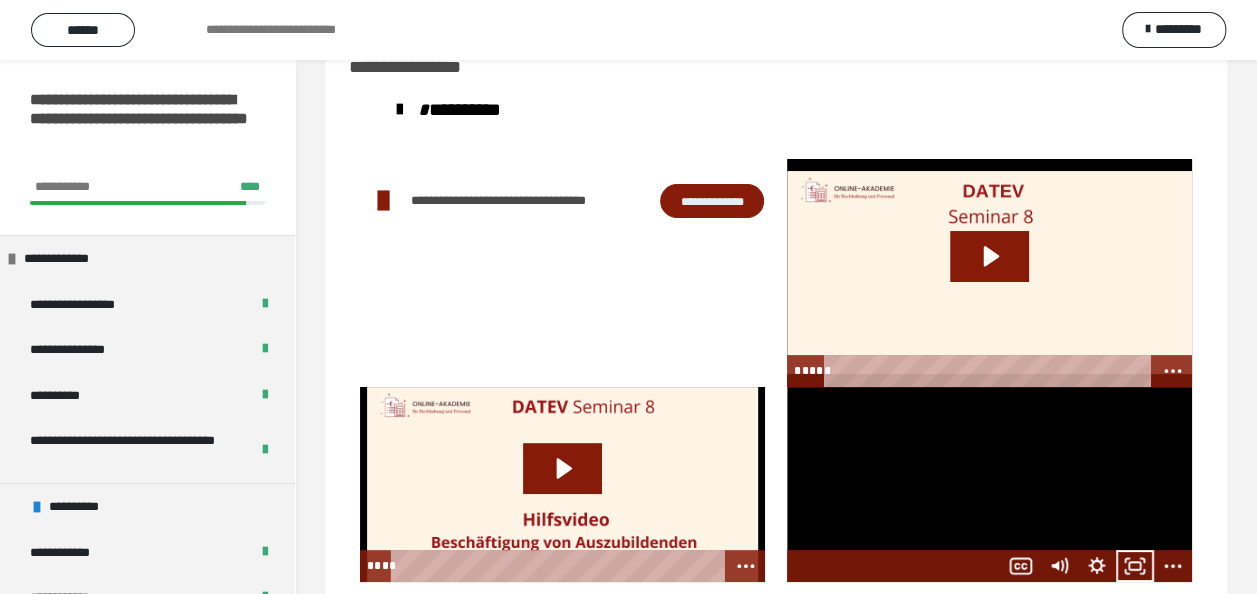 click at bounding box center [989, 484] 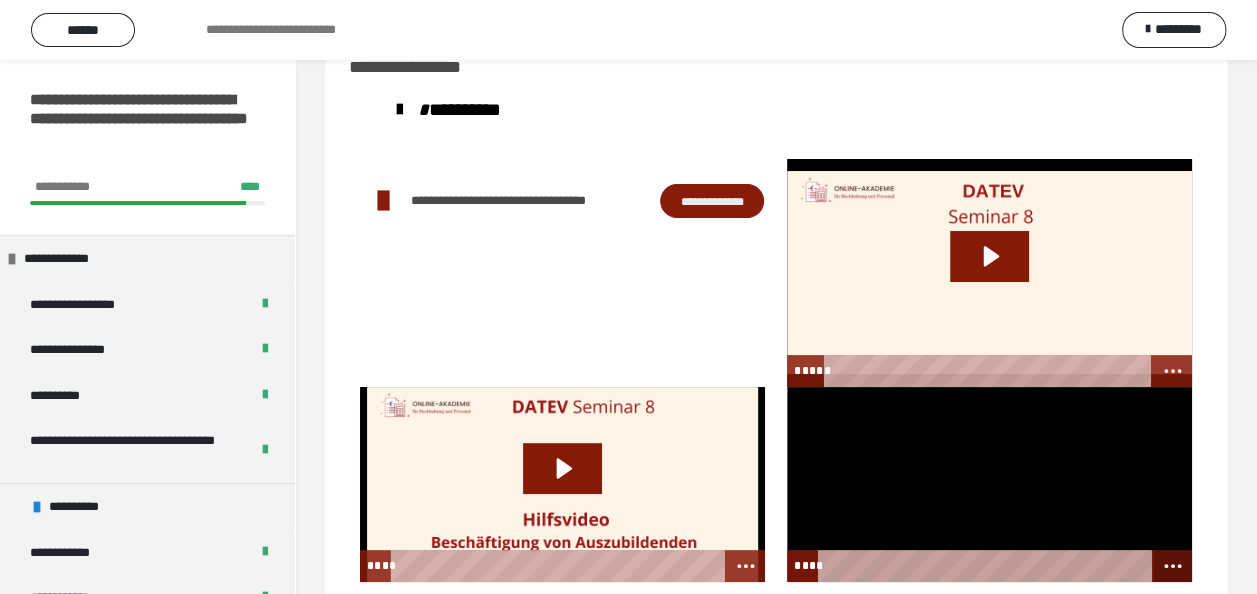 click 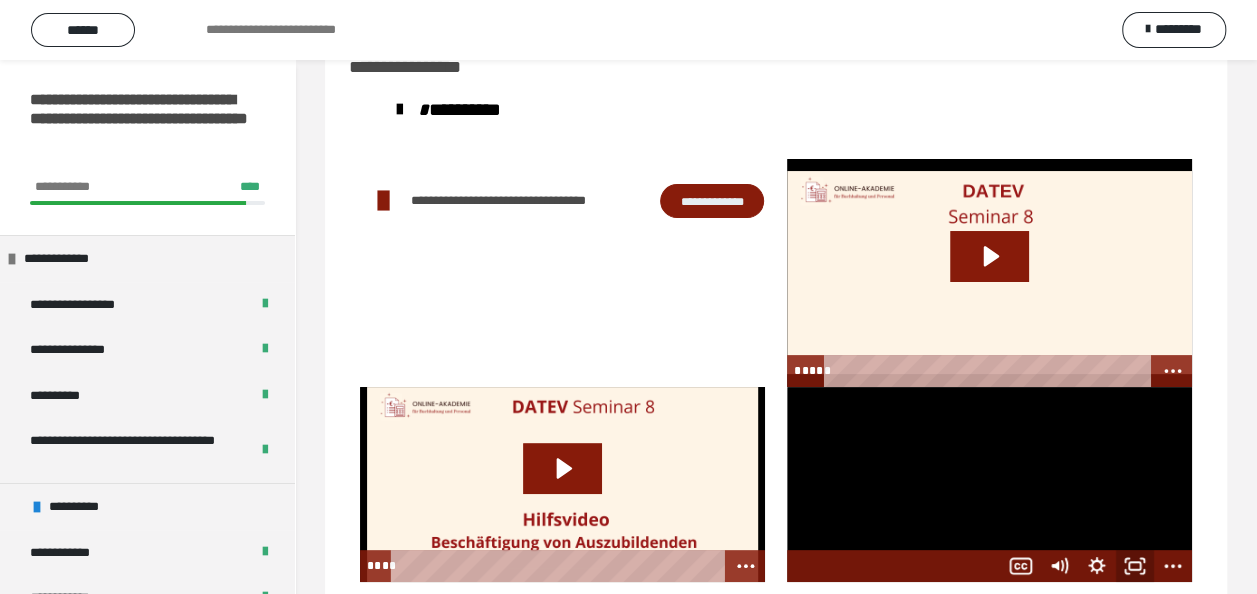 click 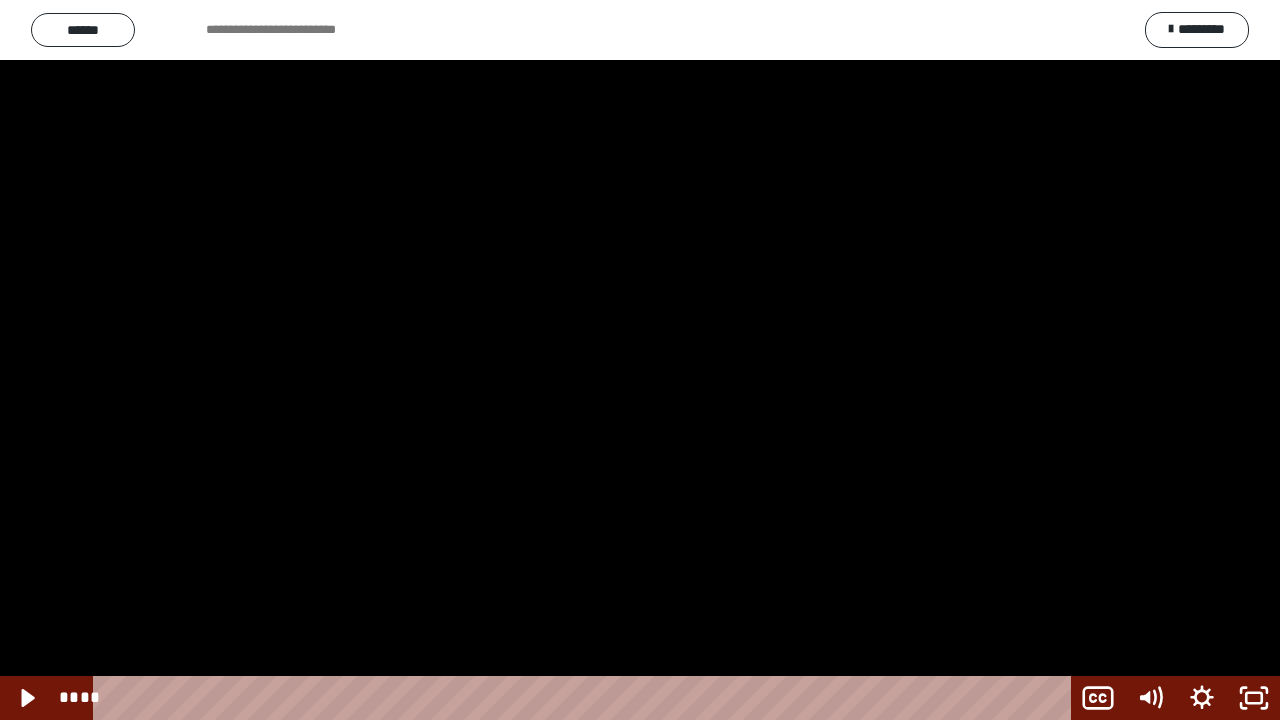 click at bounding box center [640, 360] 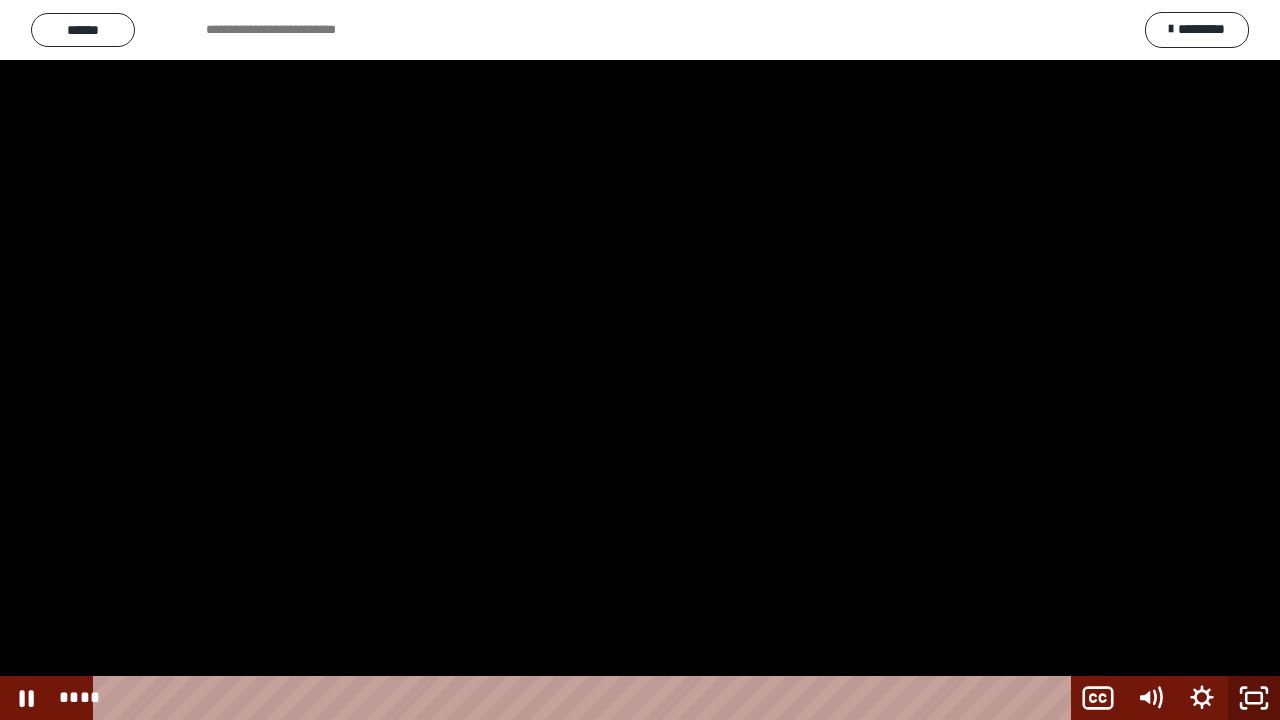 click 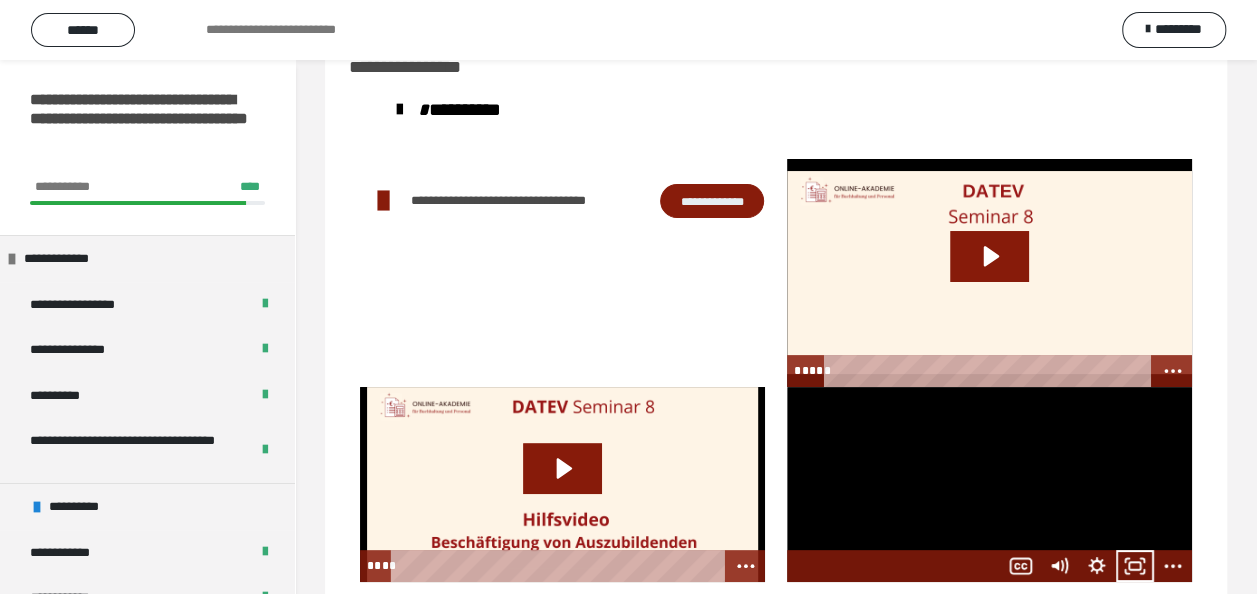 click 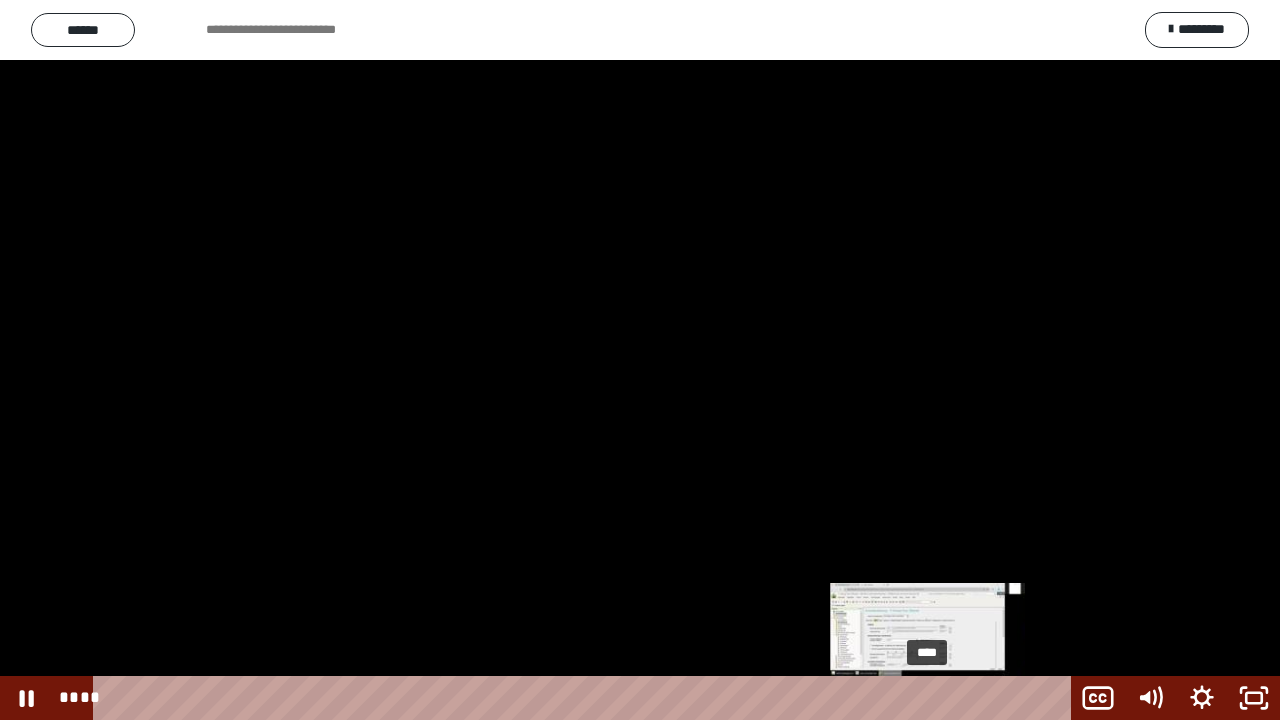 click on "****" at bounding box center [586, 698] 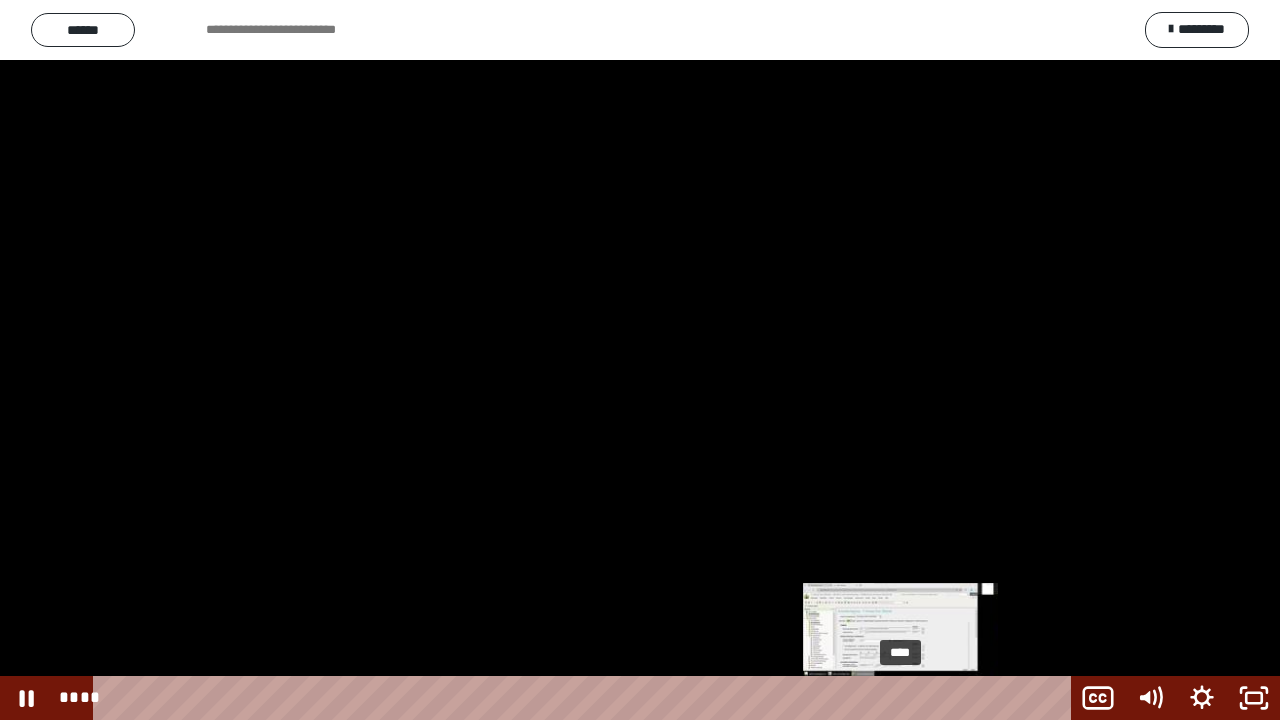 click on "****" at bounding box center (586, 698) 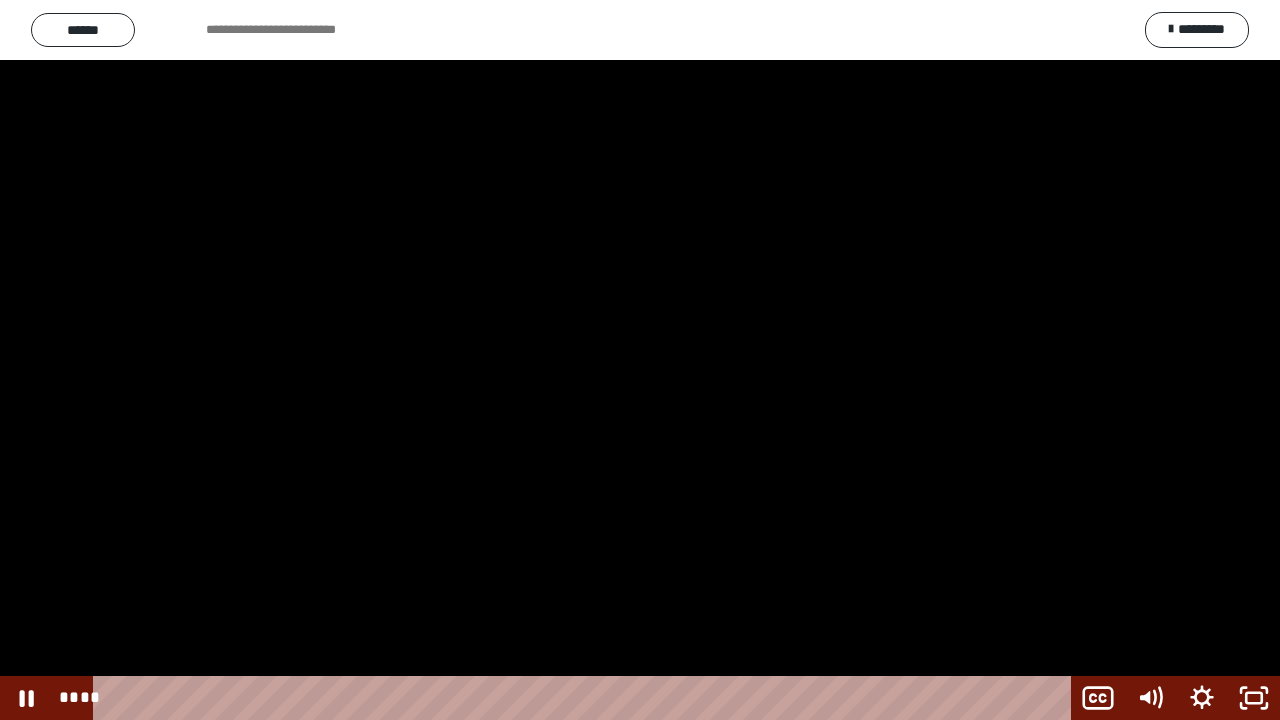 click at bounding box center [640, 360] 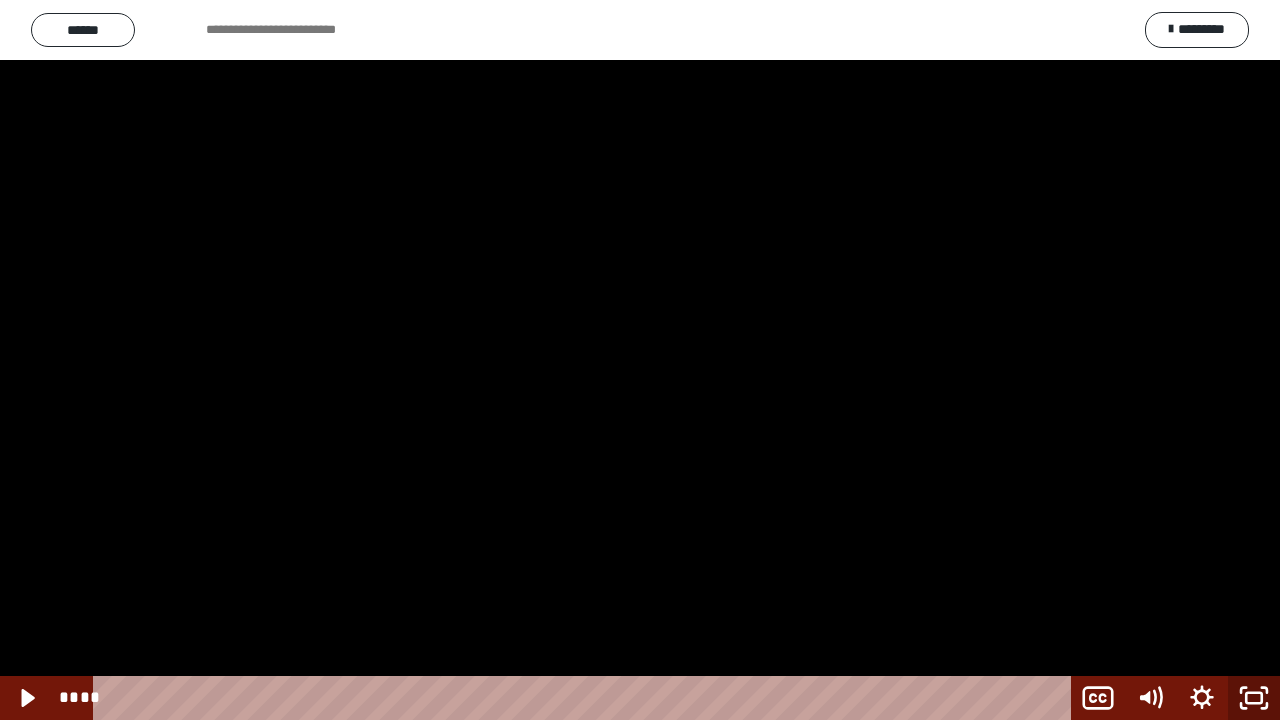 drag, startPoint x: 1274, startPoint y: 706, endPoint x: 1246, endPoint y: 593, distance: 116.41735 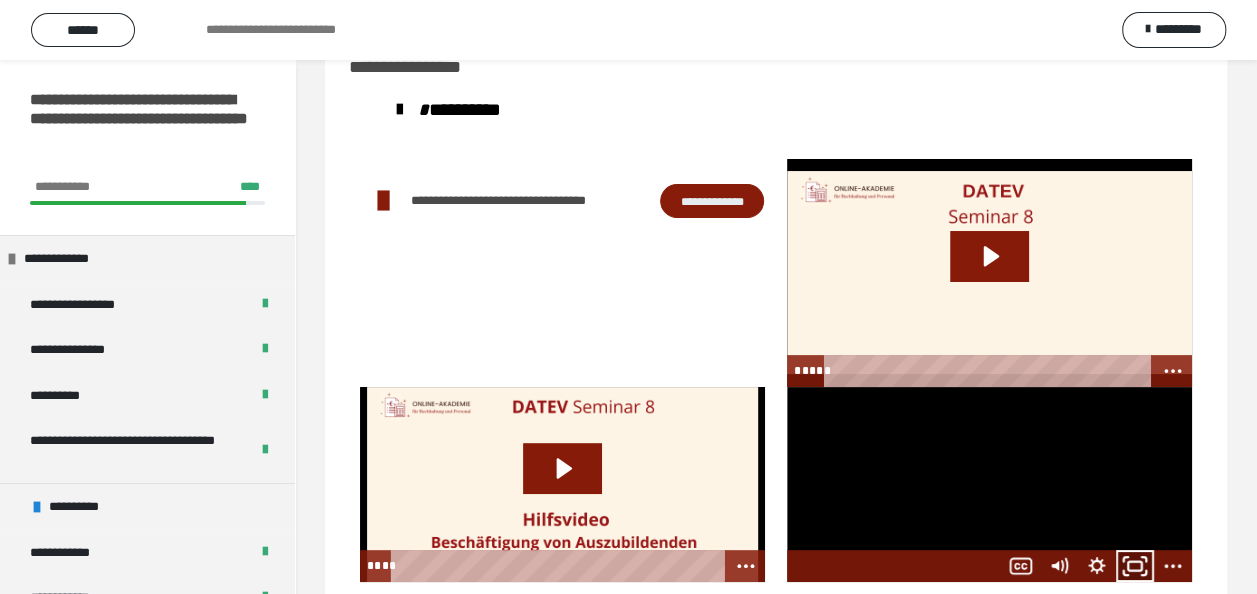 click 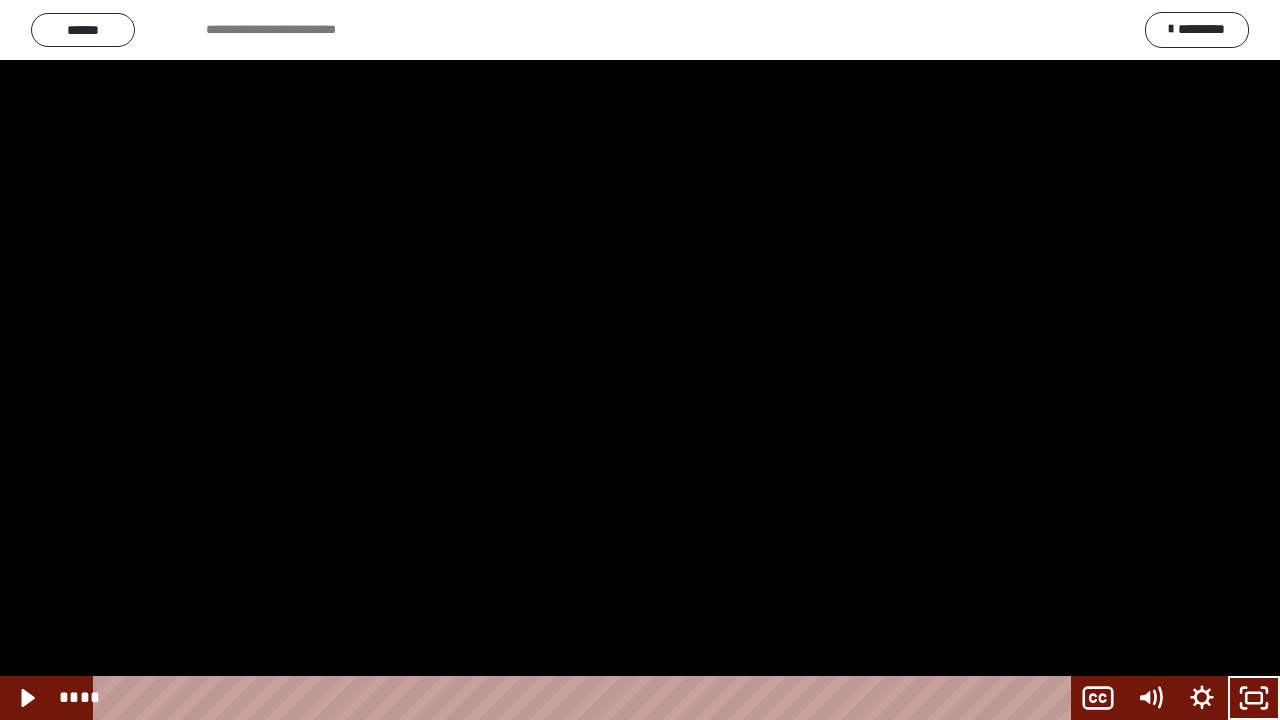 click at bounding box center [640, 360] 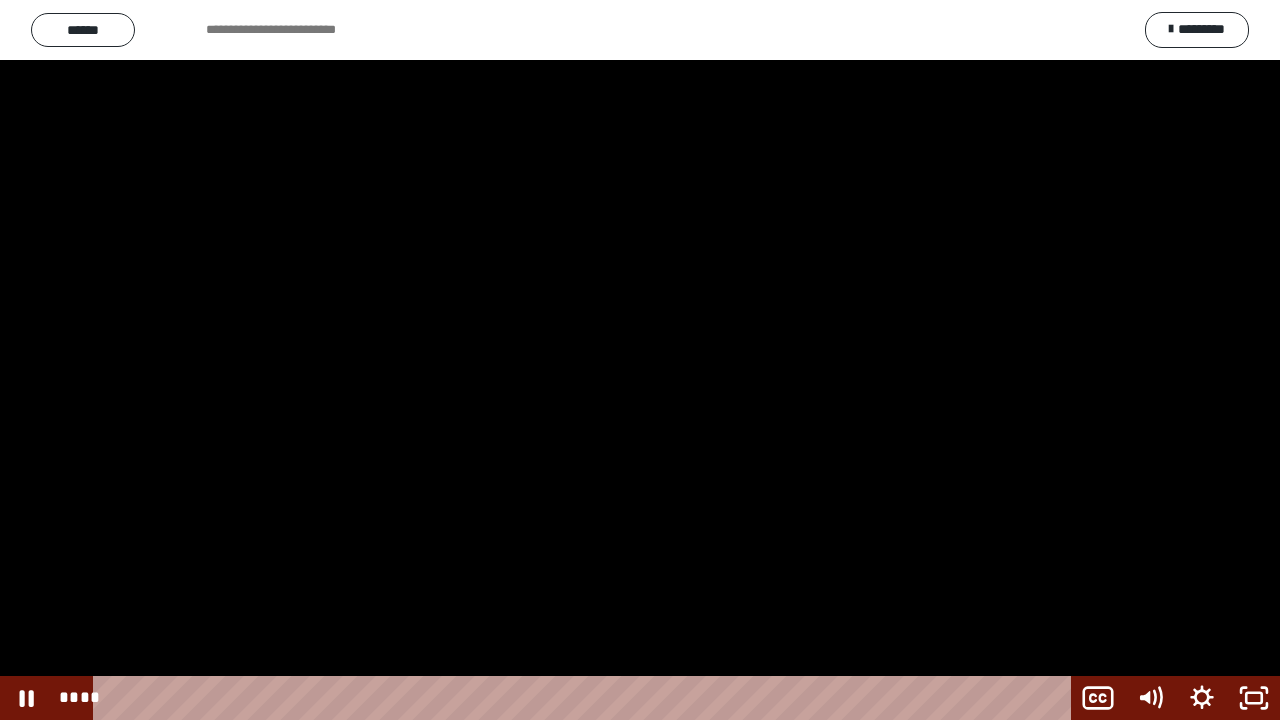 click at bounding box center (640, 360) 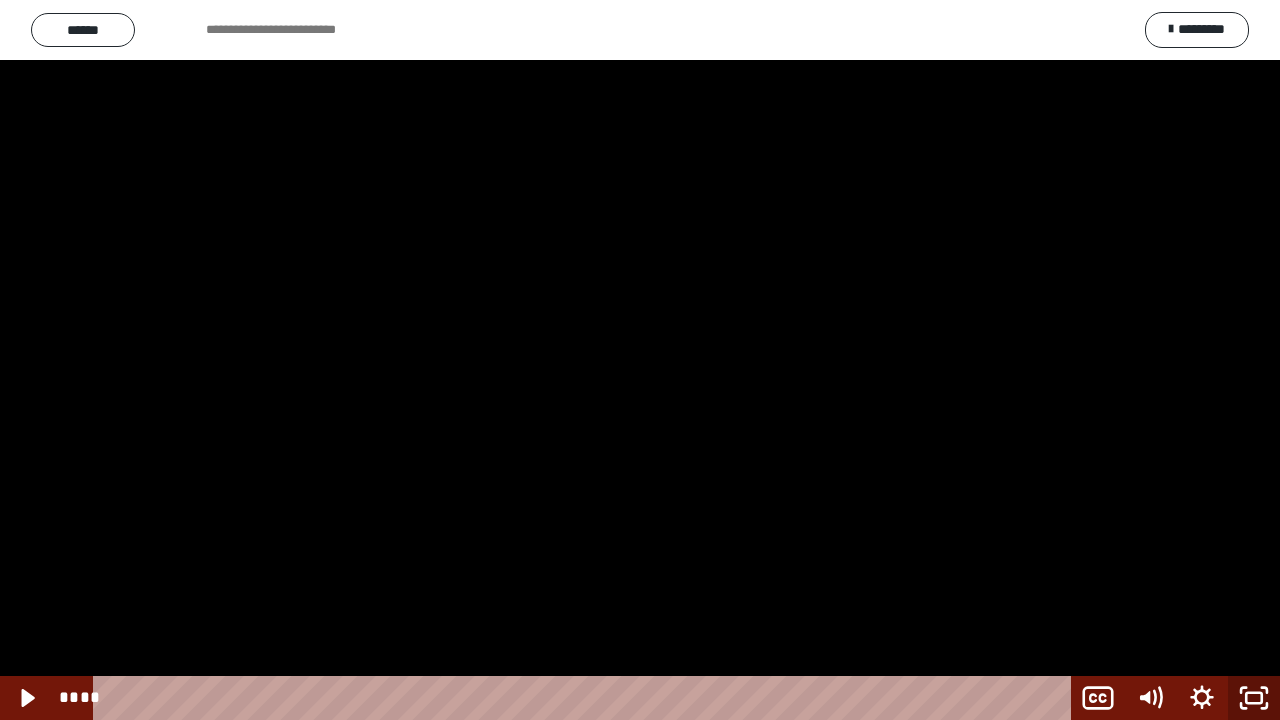 click 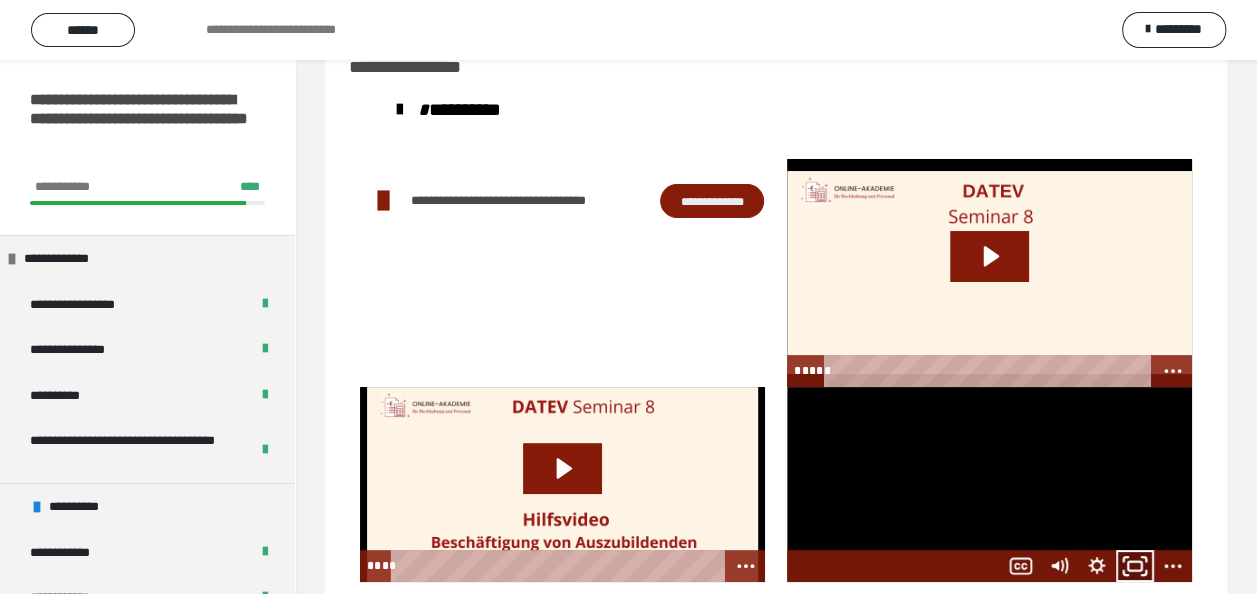 click 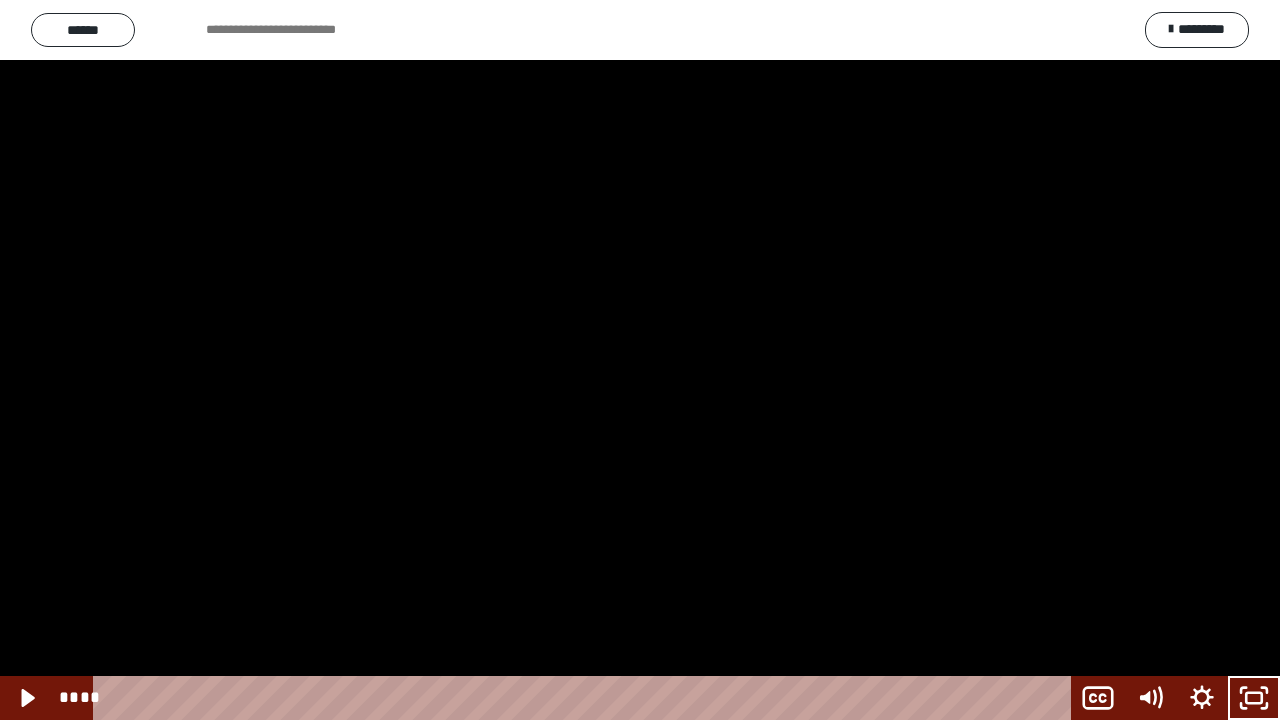 click at bounding box center [640, 360] 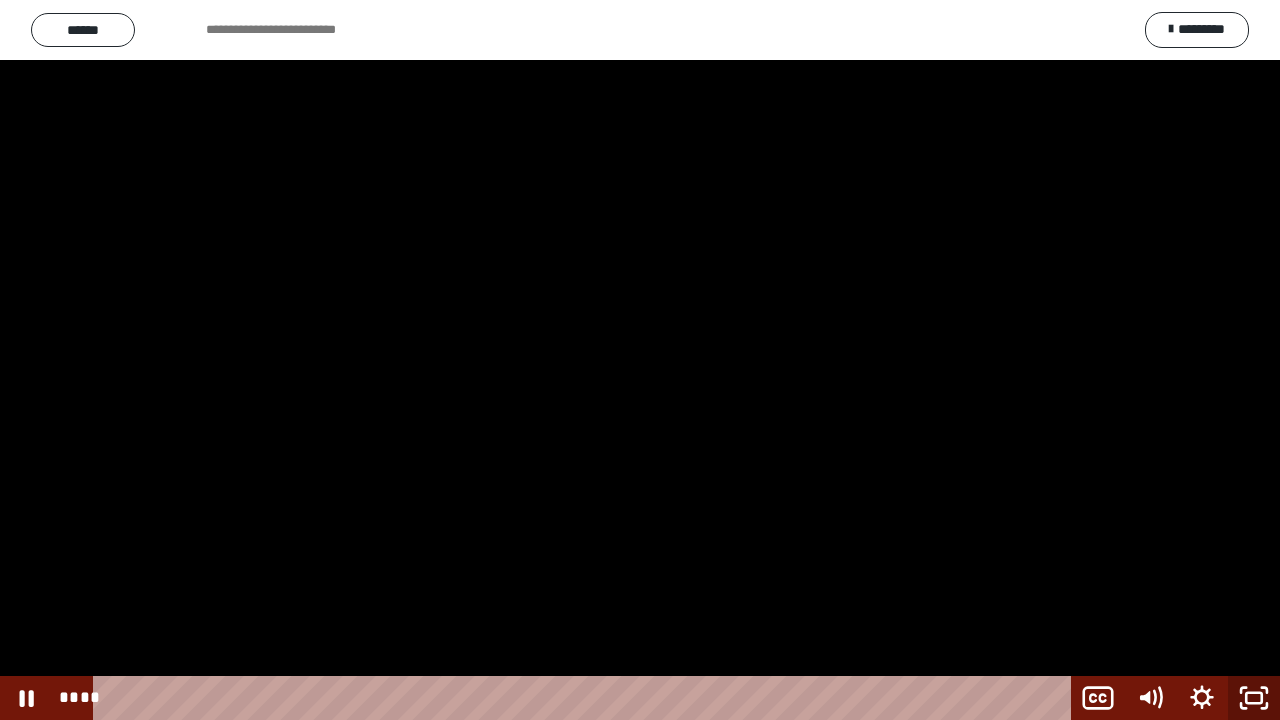 click 